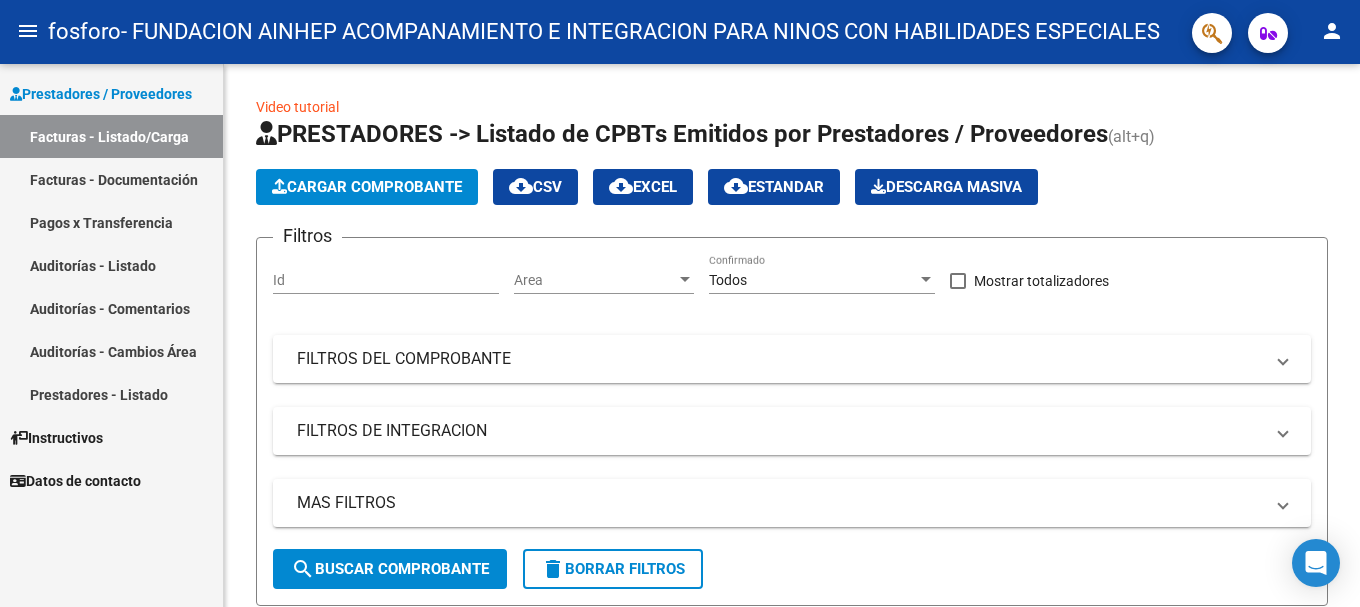 scroll, scrollTop: 0, scrollLeft: 0, axis: both 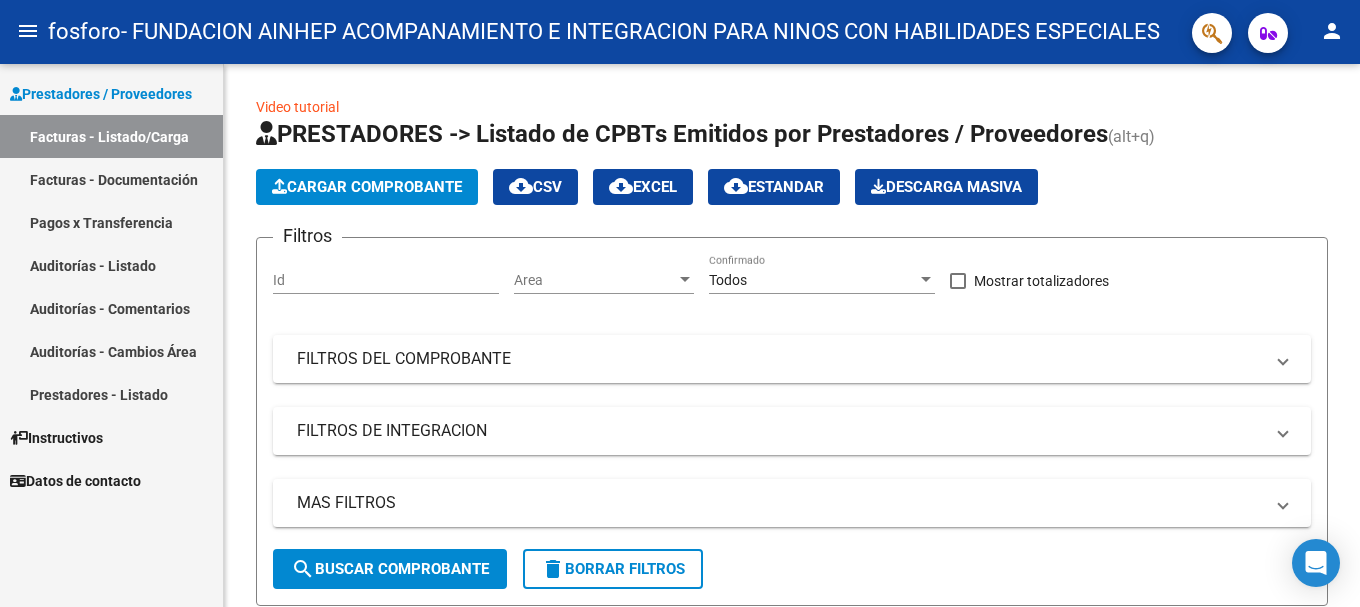 click on "Pagos x Transferencia" at bounding box center [111, 222] 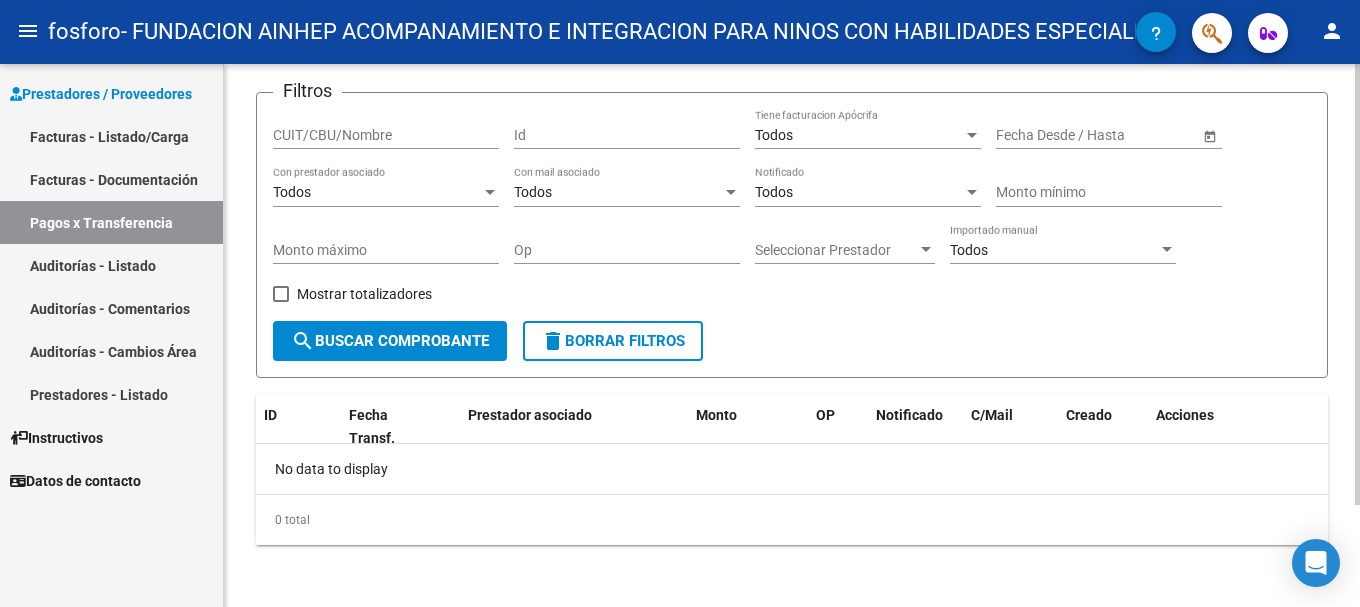 scroll, scrollTop: 126, scrollLeft: 0, axis: vertical 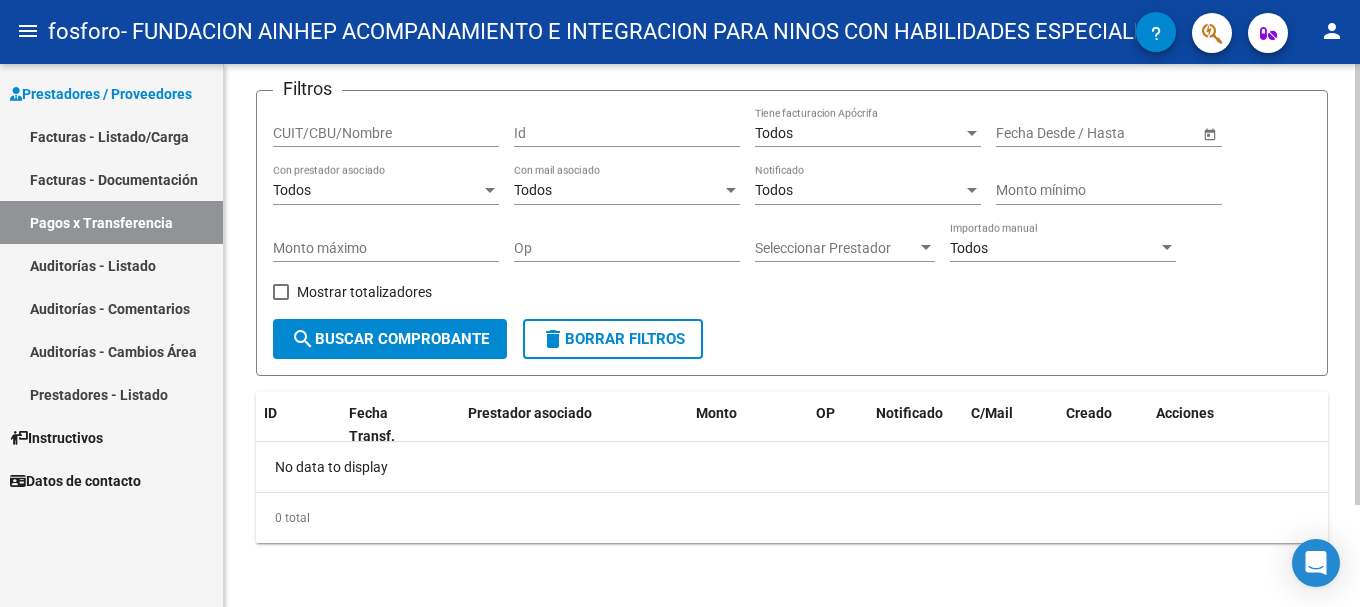 click on "CUIT/CBU/Nombre" at bounding box center (386, 133) 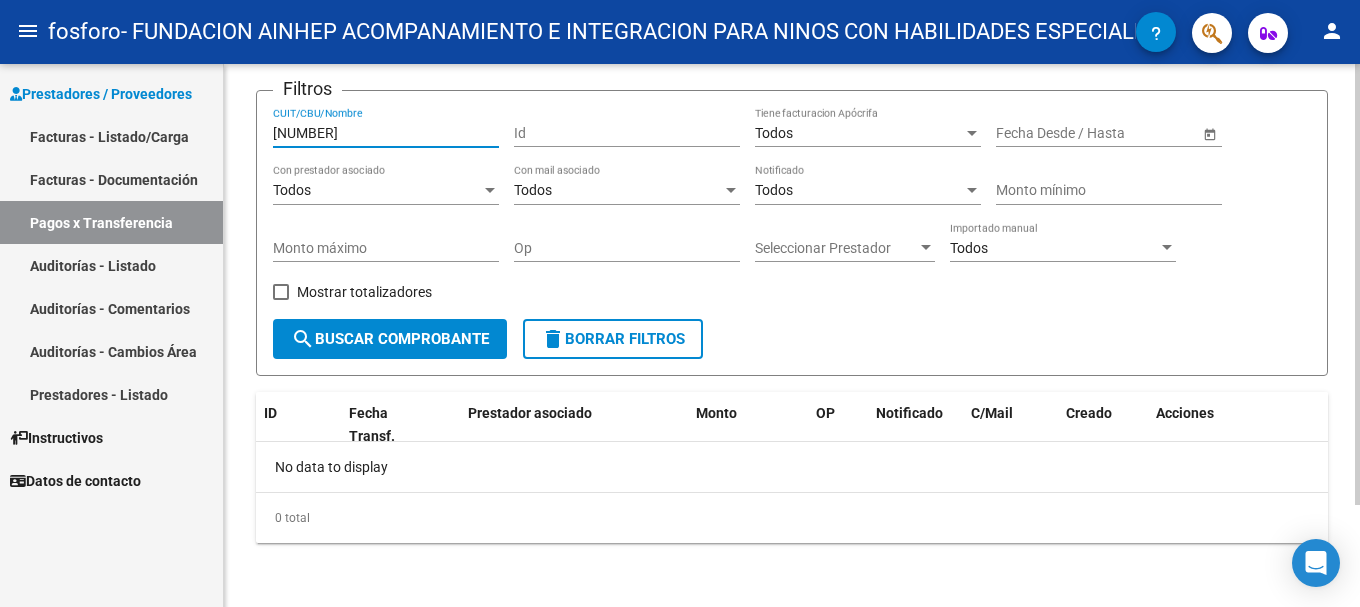 type on "[NUMBER]" 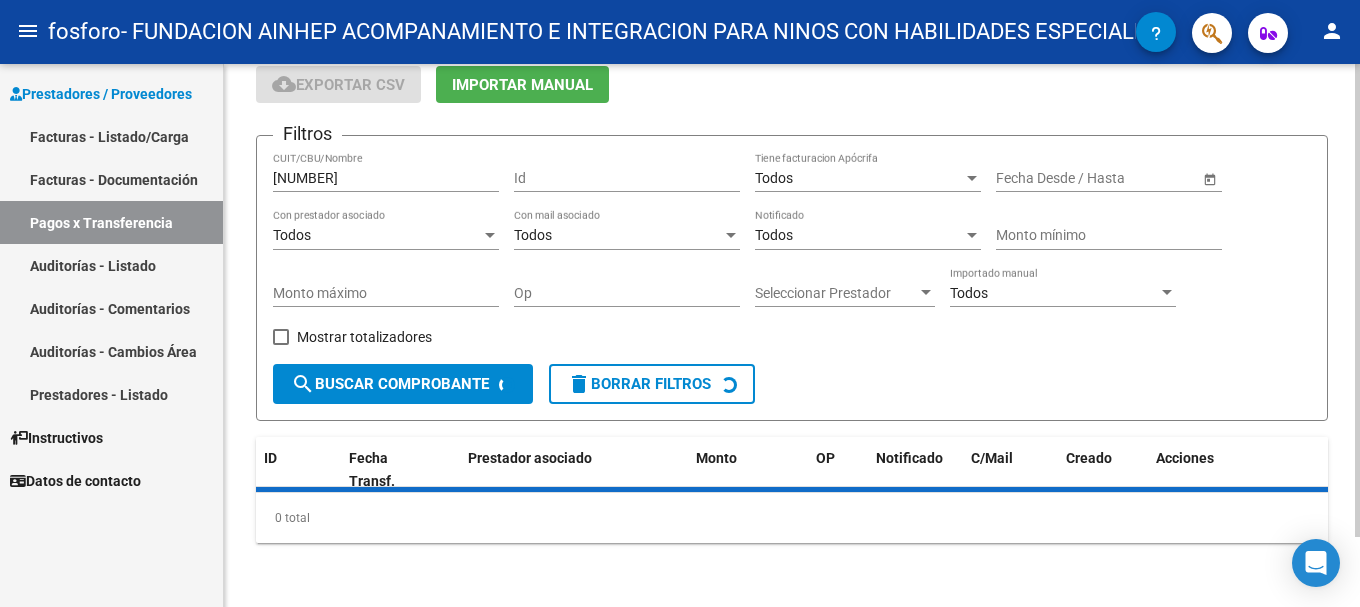 scroll, scrollTop: 126, scrollLeft: 0, axis: vertical 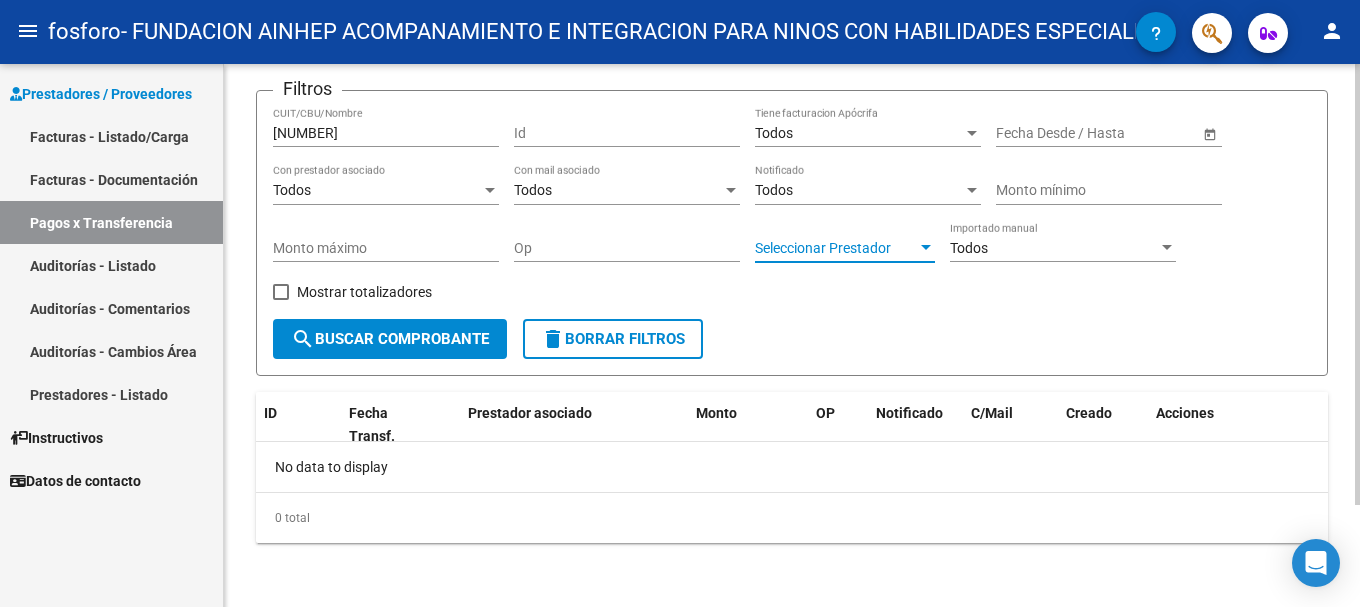 click at bounding box center [926, 248] 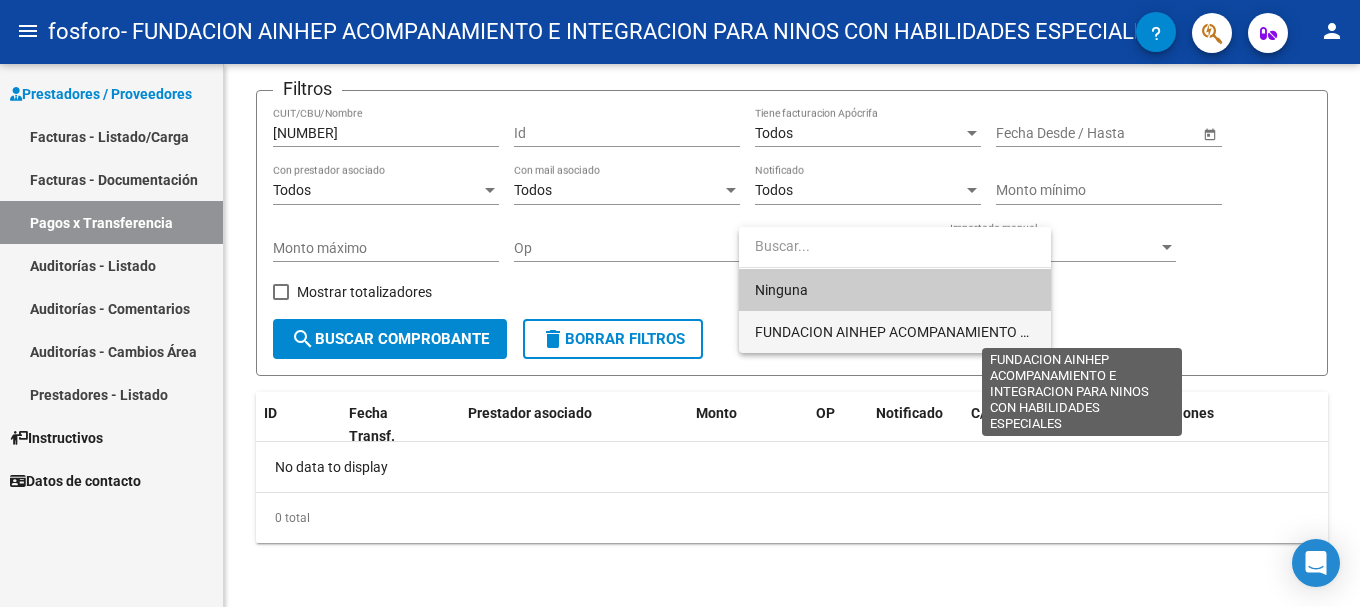 click on "FUNDACION AINHEP ACOMPANAMIENTO E INTEGRACION PARA NINOS CON HABILIDADES ESPECIALES" at bounding box center (1082, 332) 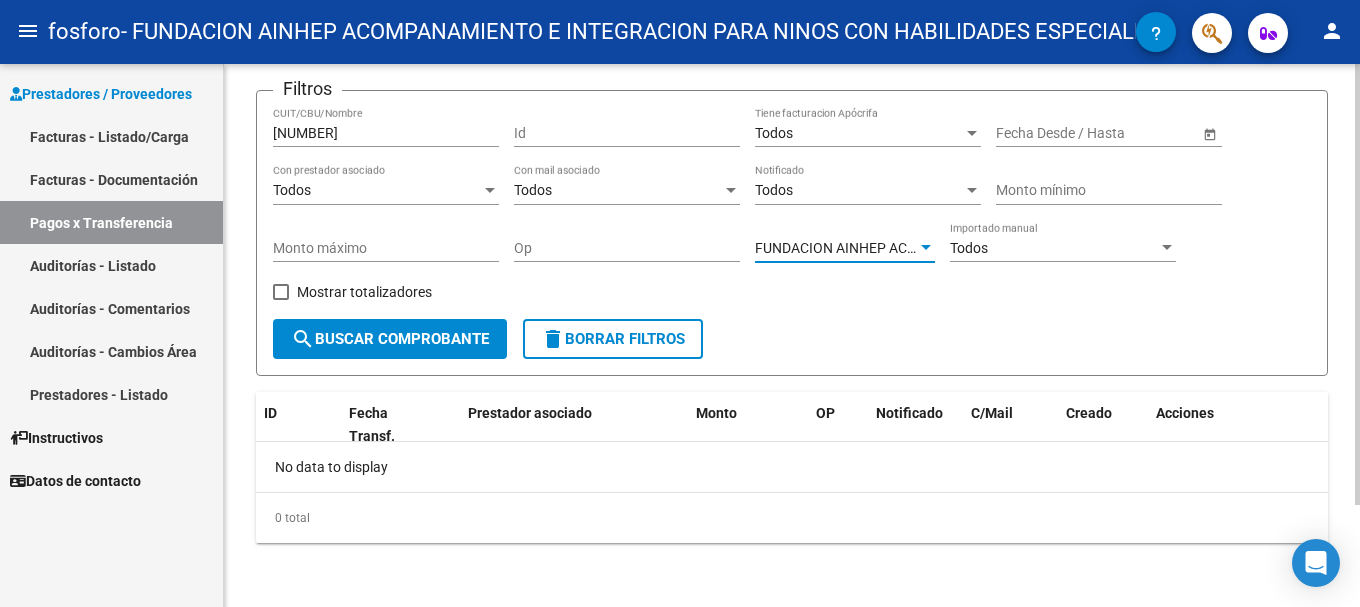 click at bounding box center (1167, 248) 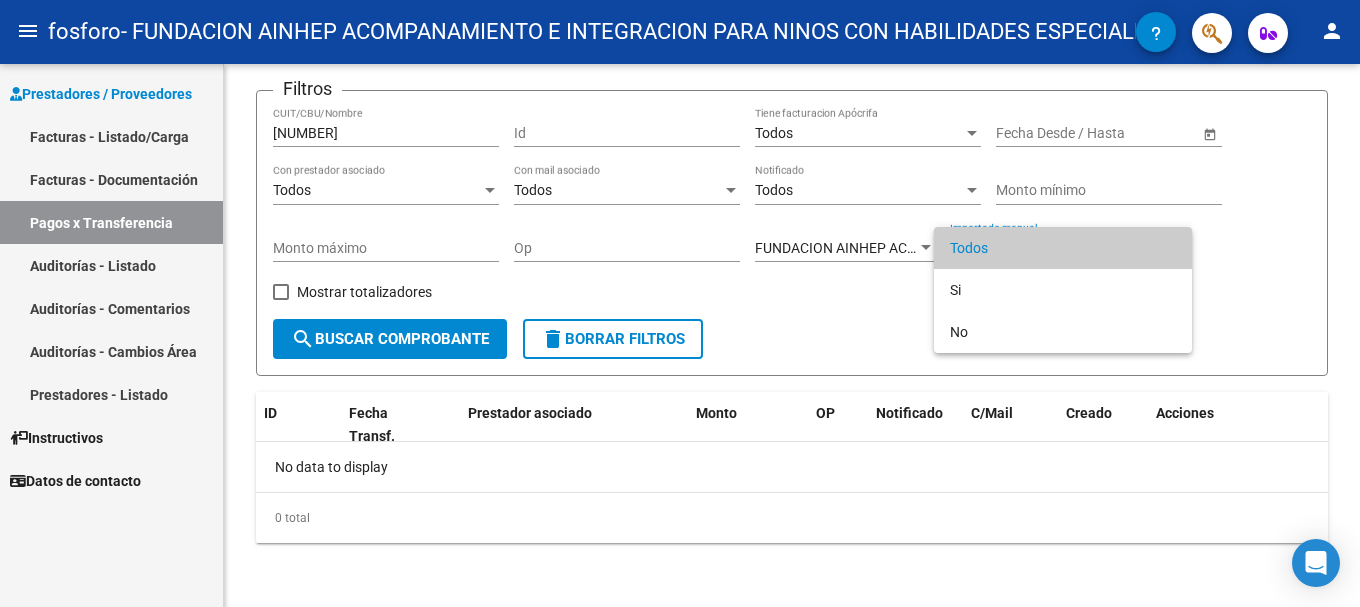 click at bounding box center [680, 303] 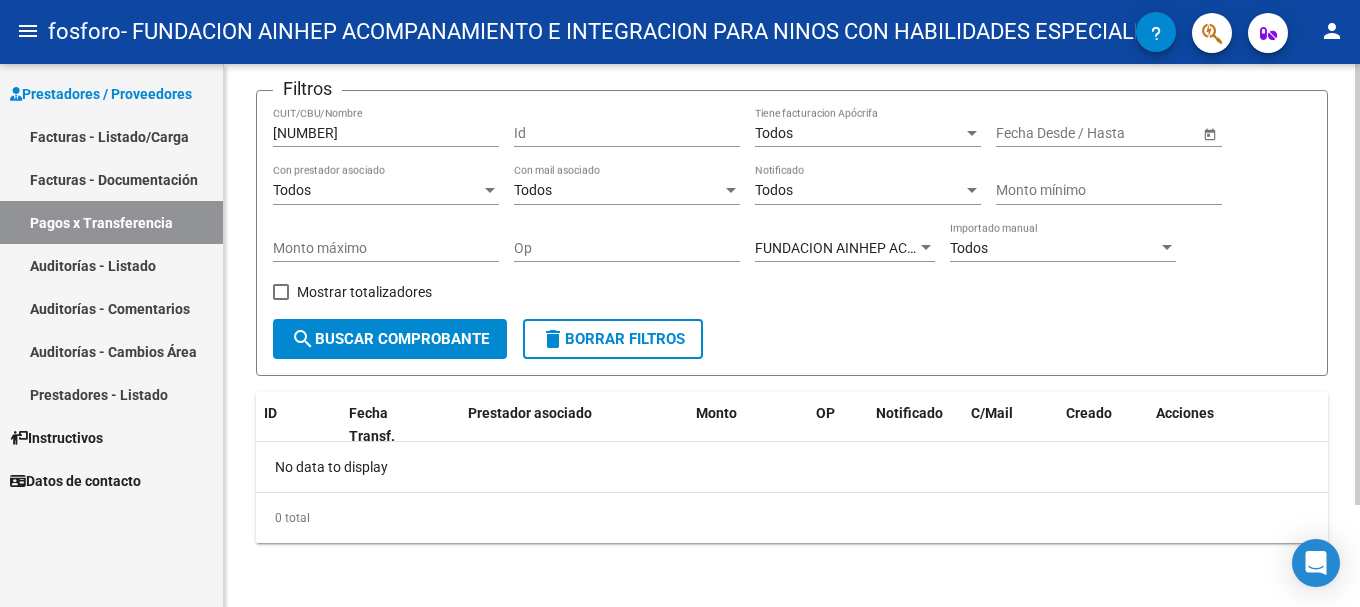 click at bounding box center (281, 292) 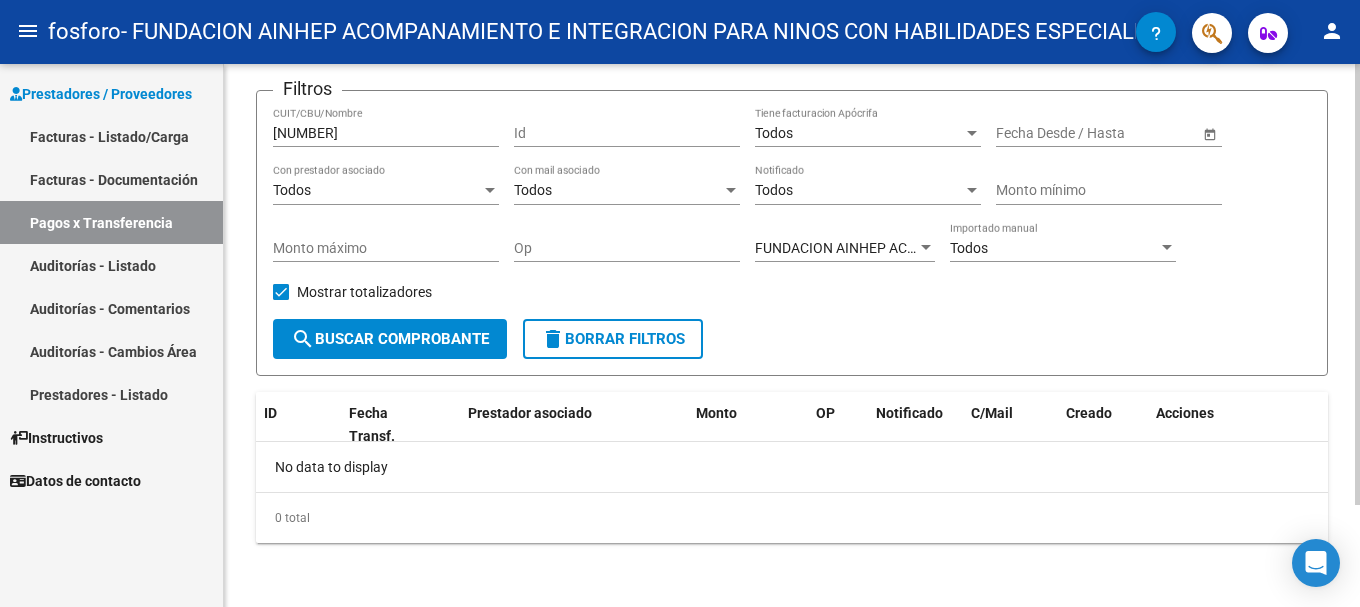 click on "search  Buscar Comprobante" 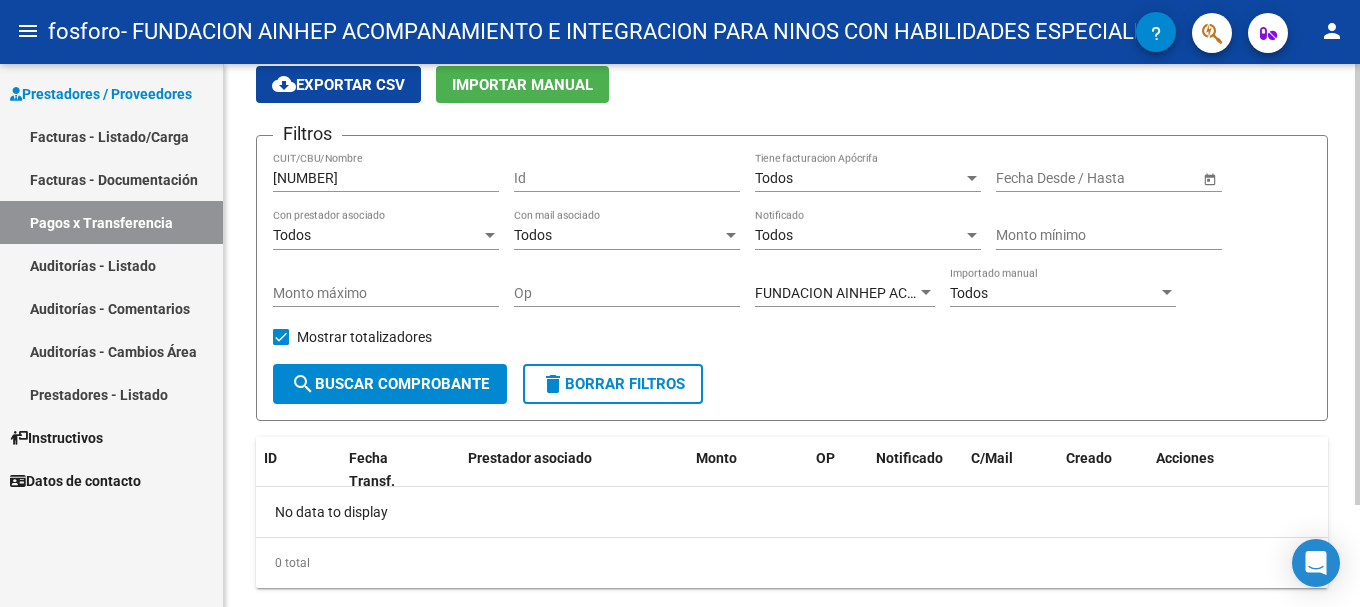 scroll, scrollTop: 126, scrollLeft: 0, axis: vertical 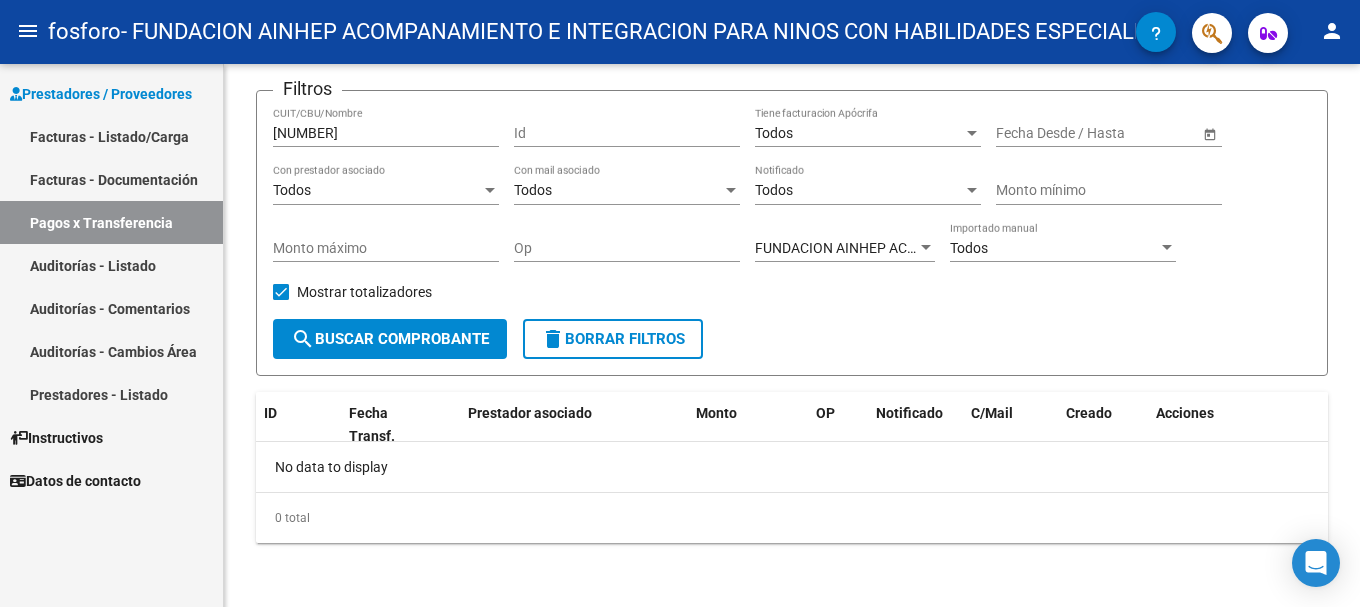 click on "Facturas - Documentación" at bounding box center [111, 179] 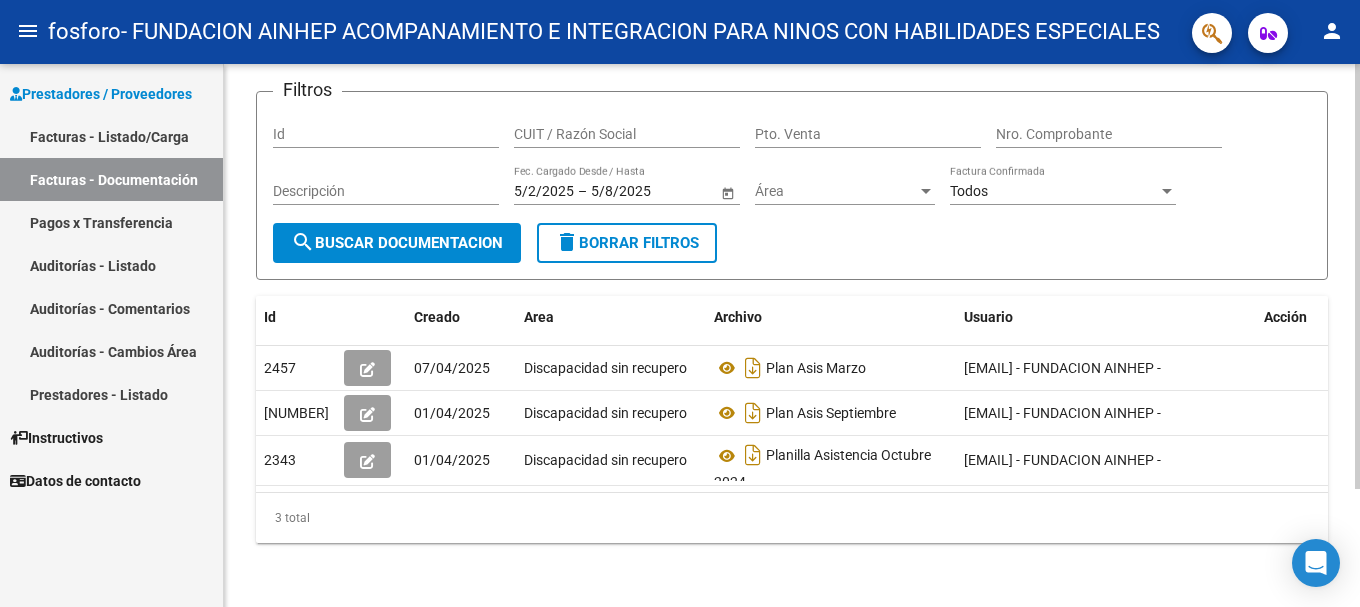 scroll, scrollTop: 150, scrollLeft: 0, axis: vertical 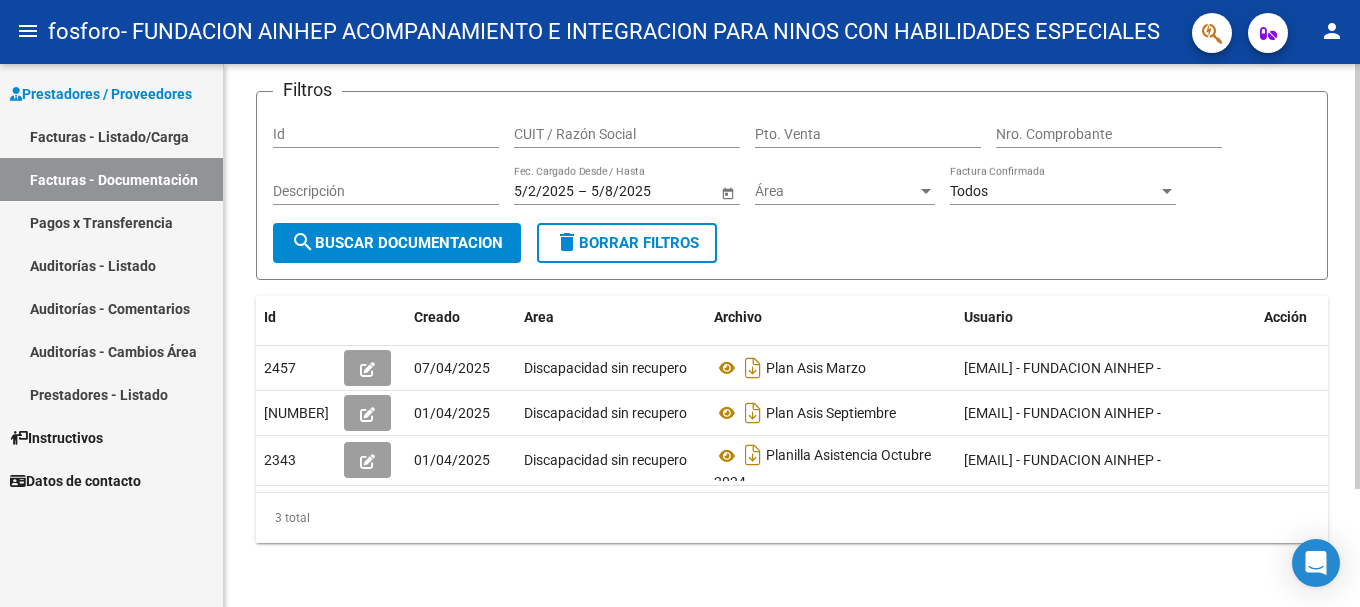 click on "Id" at bounding box center [386, 134] 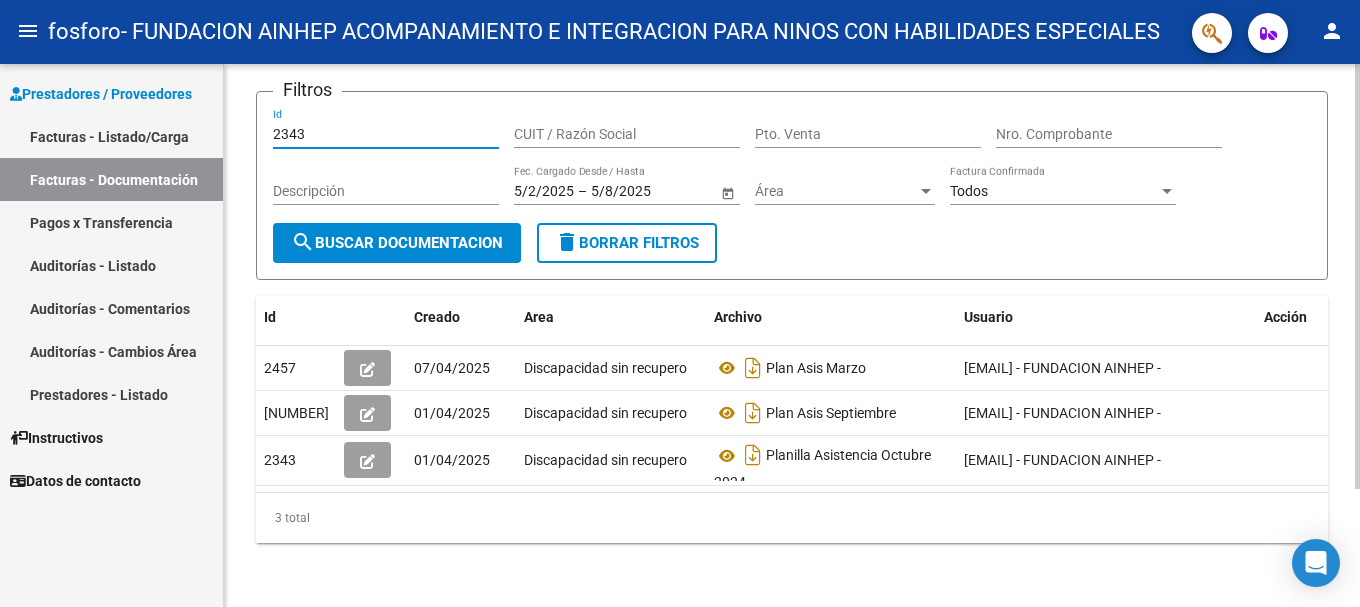 type on "2343" 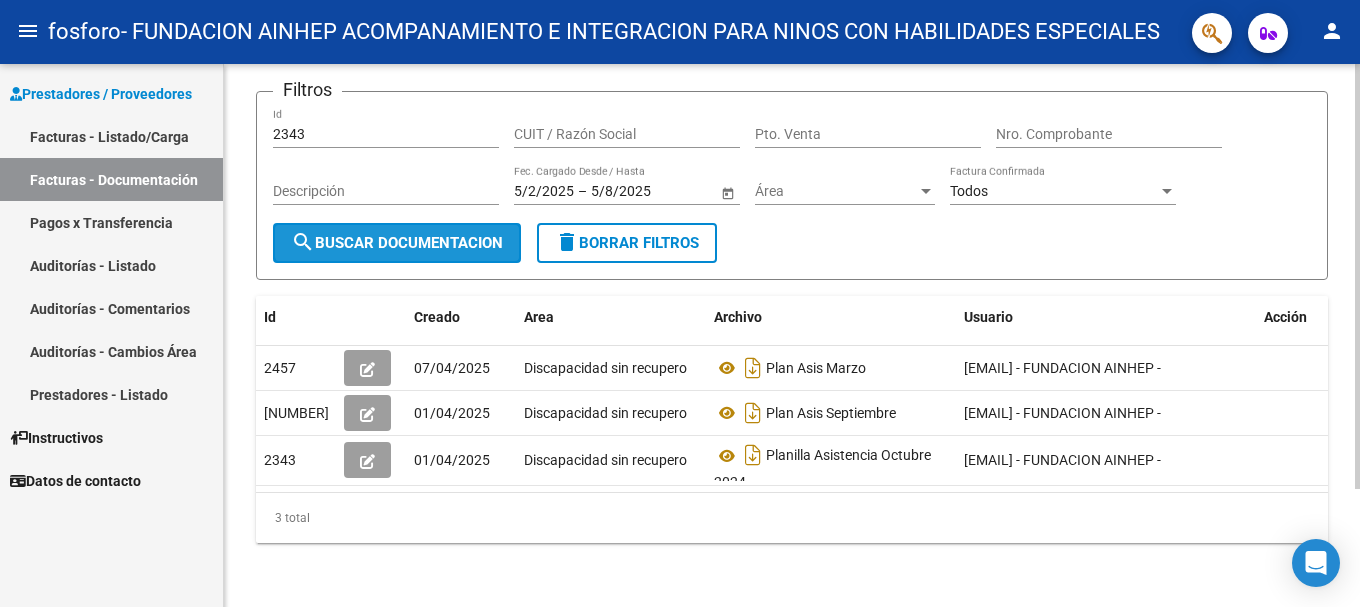 click on "search  Buscar Documentacion" 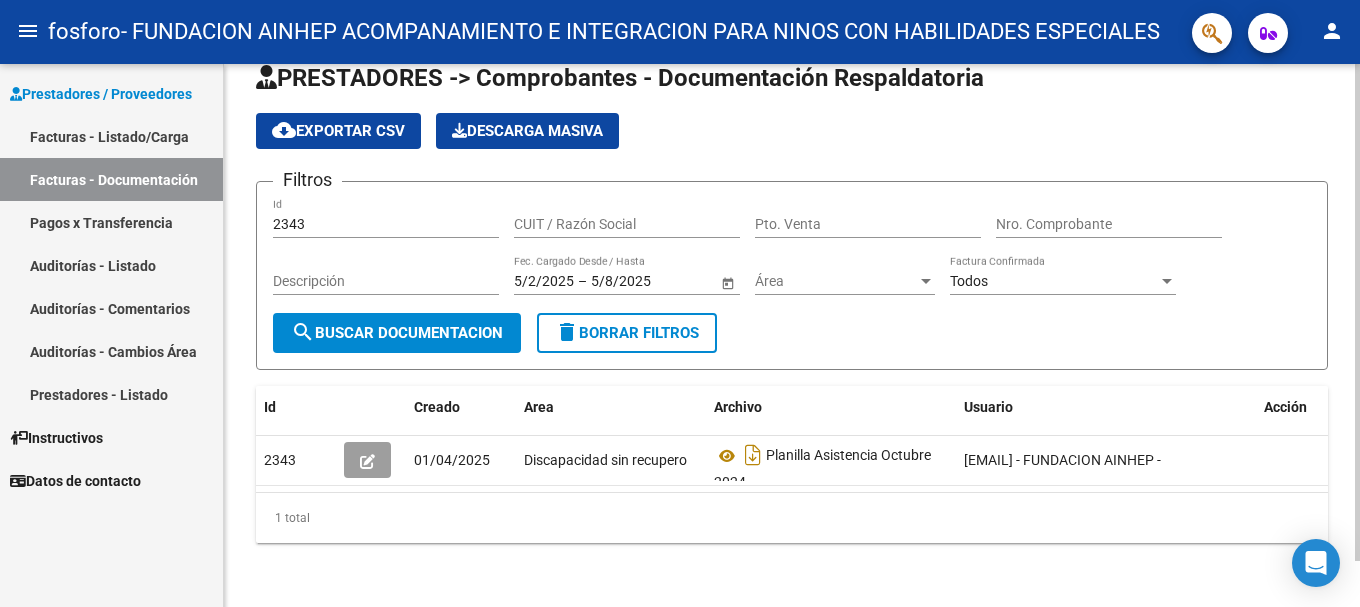 scroll, scrollTop: 50, scrollLeft: 0, axis: vertical 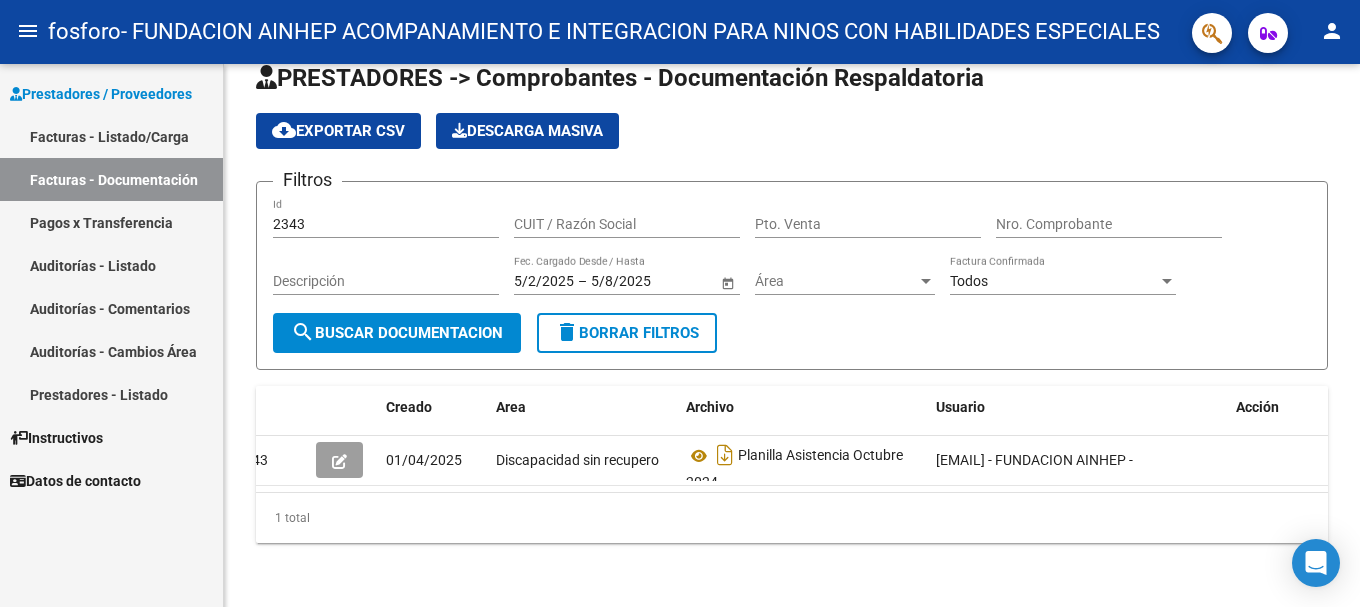 click on "Pagos x Transferencia" at bounding box center (111, 222) 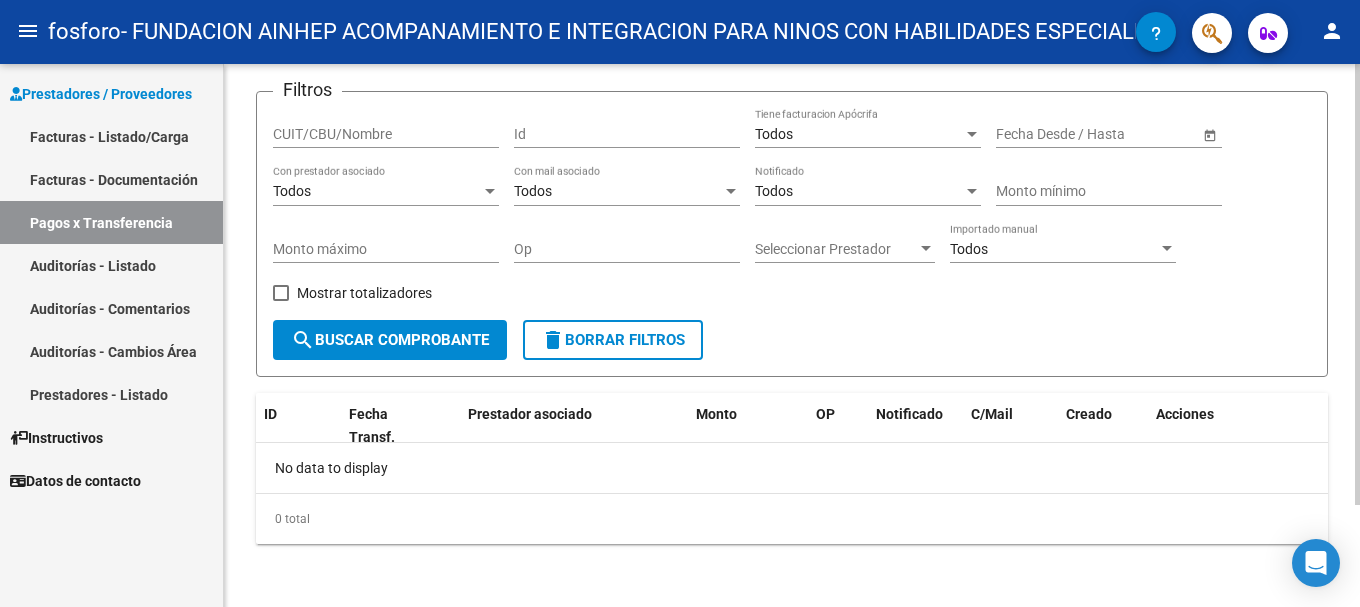 scroll, scrollTop: 126, scrollLeft: 0, axis: vertical 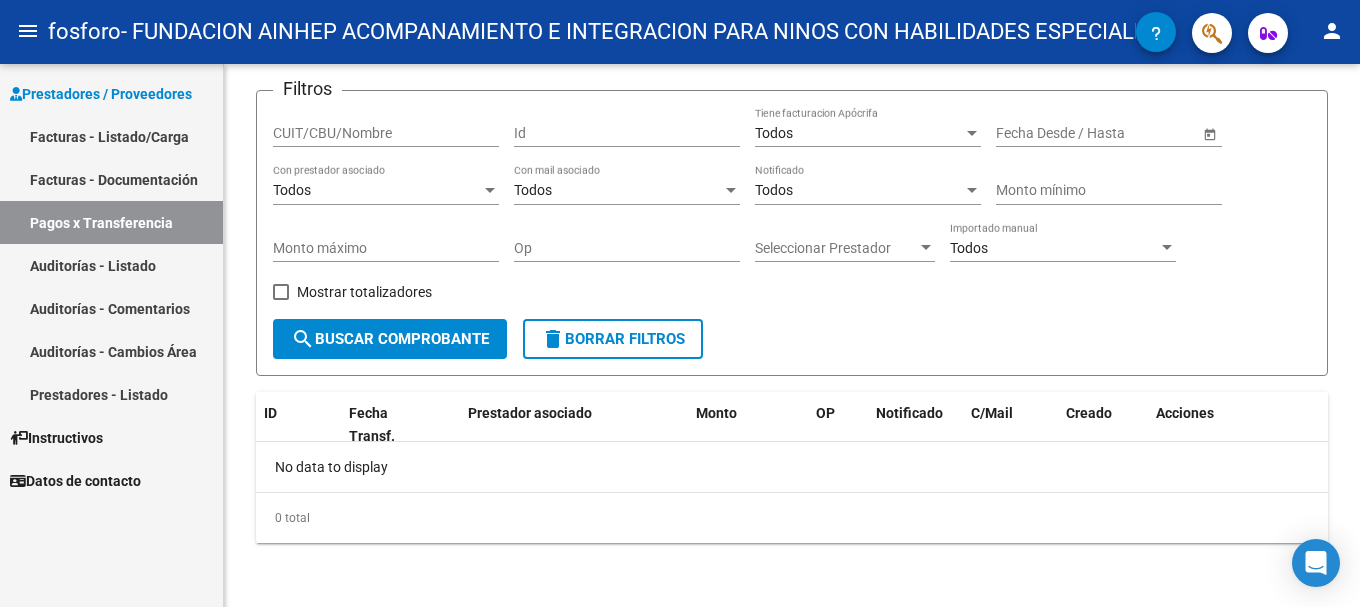 click on "Prestadores / Proveedores" at bounding box center (101, 94) 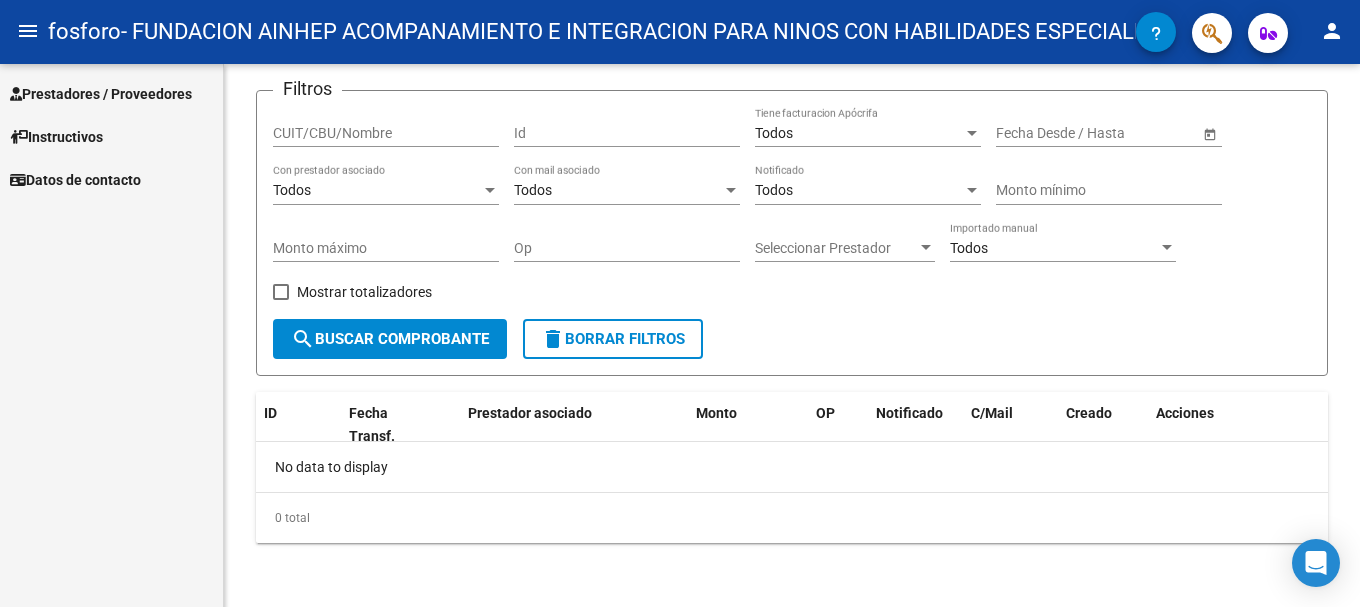 click on "Prestadores / Proveedores" at bounding box center [101, 94] 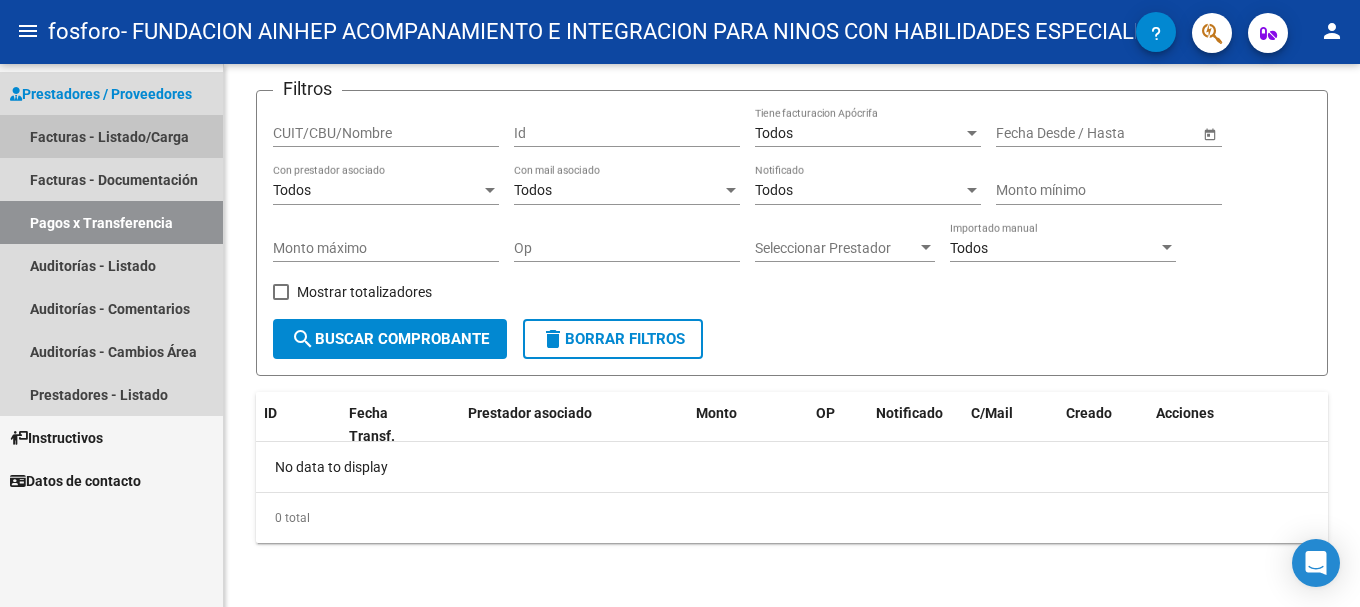 click on "Facturas - Listado/Carga" at bounding box center [111, 136] 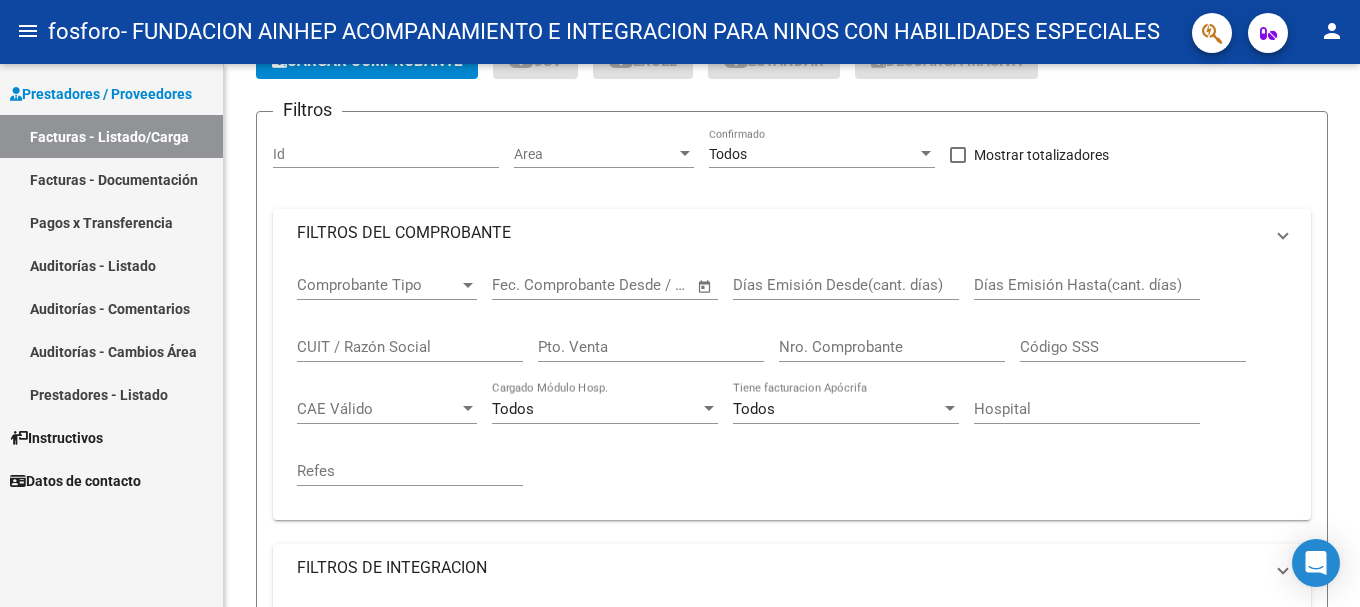 scroll, scrollTop: 0, scrollLeft: 0, axis: both 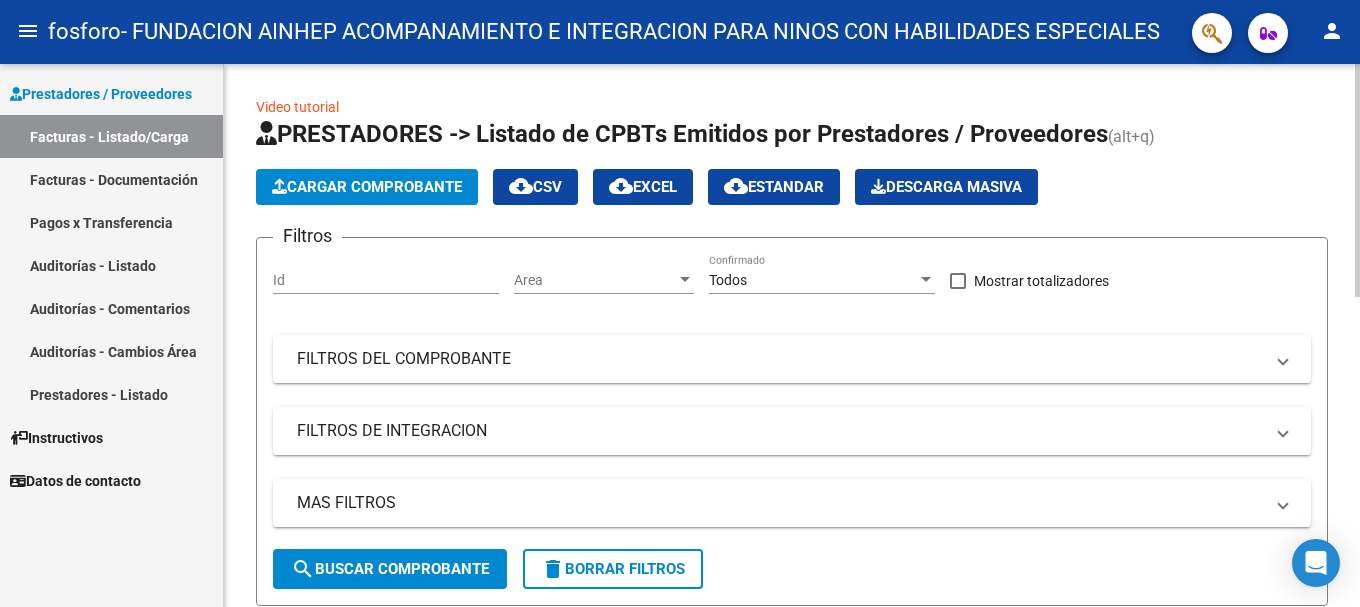 click on "Cargar Comprobante" 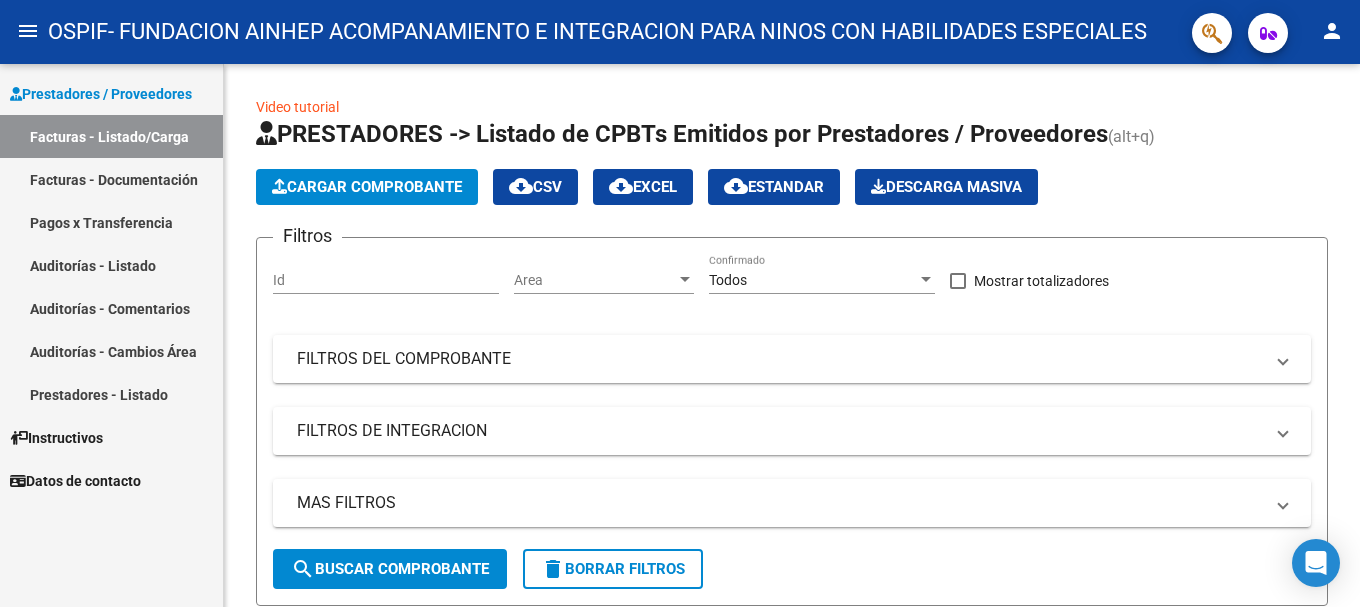 scroll, scrollTop: 0, scrollLeft: 0, axis: both 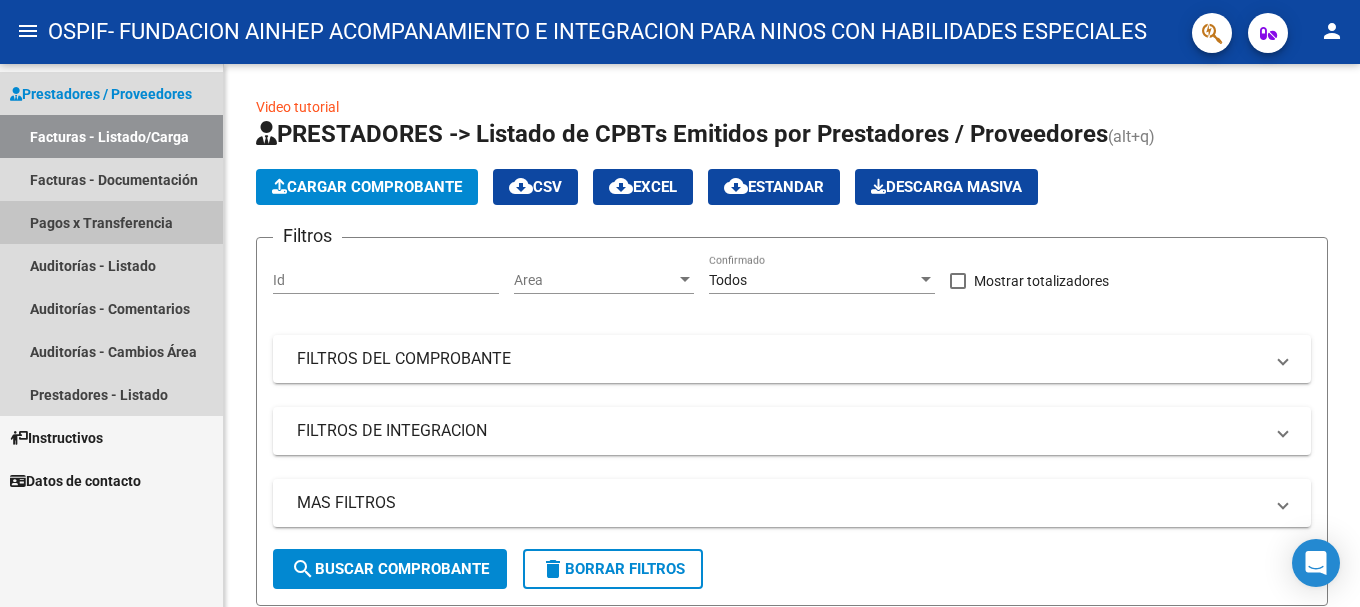 click on "Pagos x Transferencia" at bounding box center (111, 222) 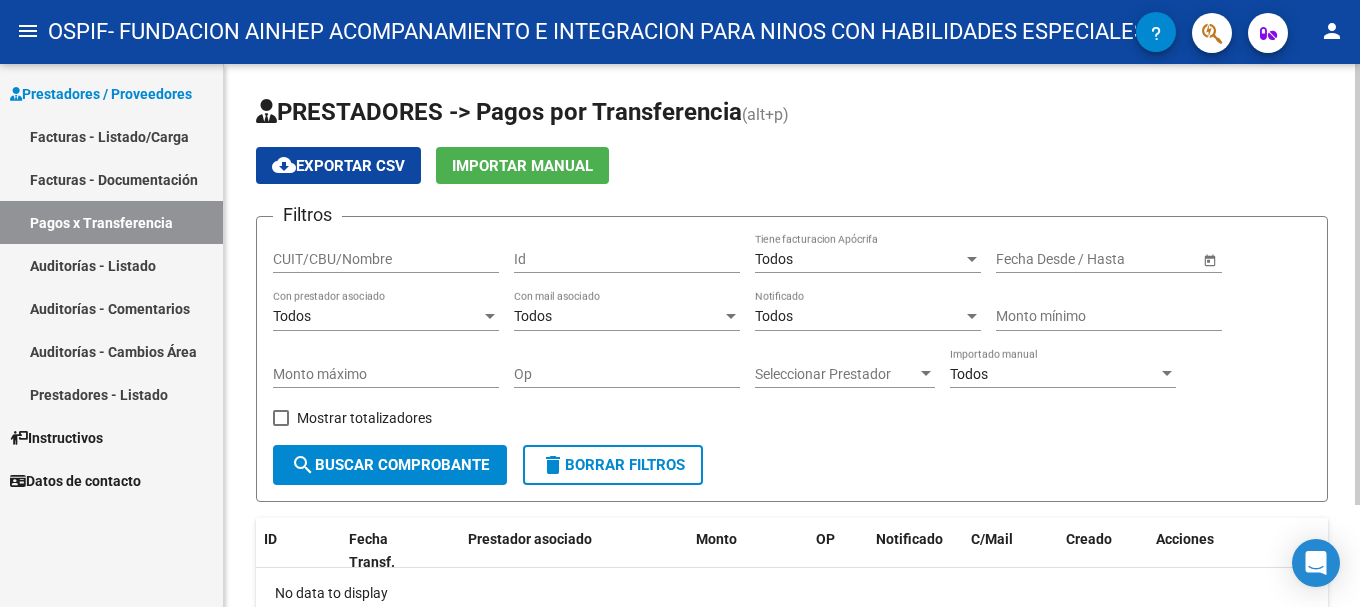 click on "CUIT/CBU/Nombre" at bounding box center (386, 259) 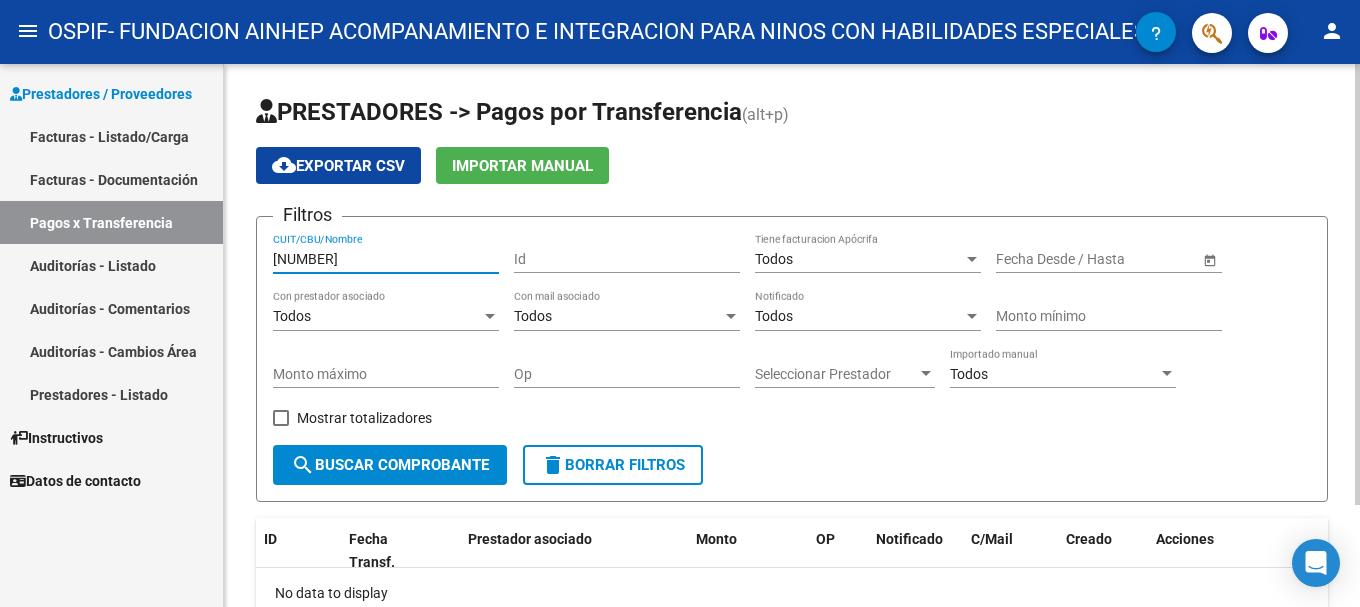 type on "[NUMBER]" 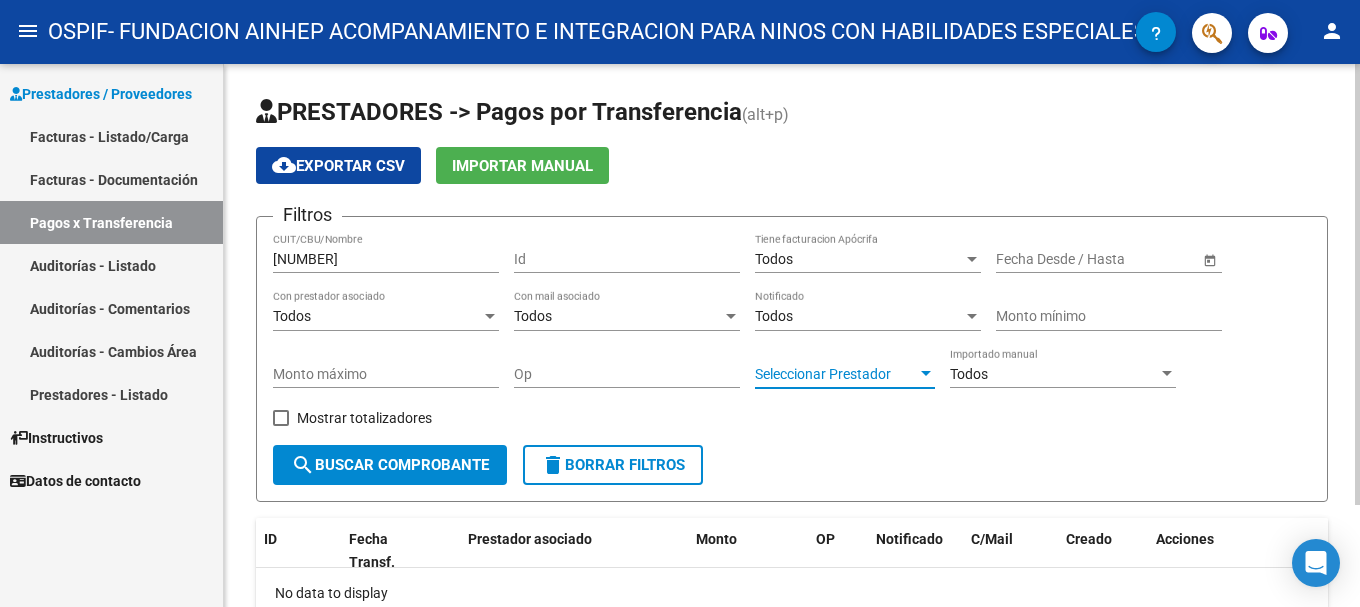 click at bounding box center [926, 373] 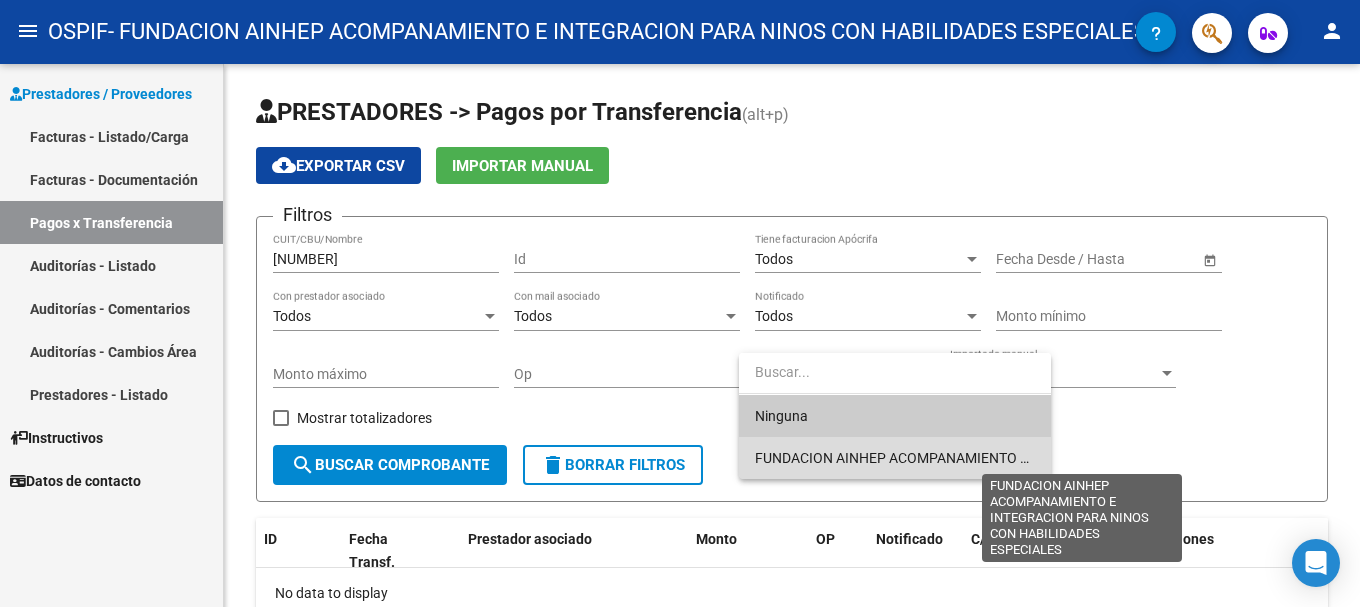 click on "FUNDACION AINHEP ACOMPANAMIENTO E INTEGRACION PARA NINOS CON HABILIDADES ESPECIALES" at bounding box center (1082, 458) 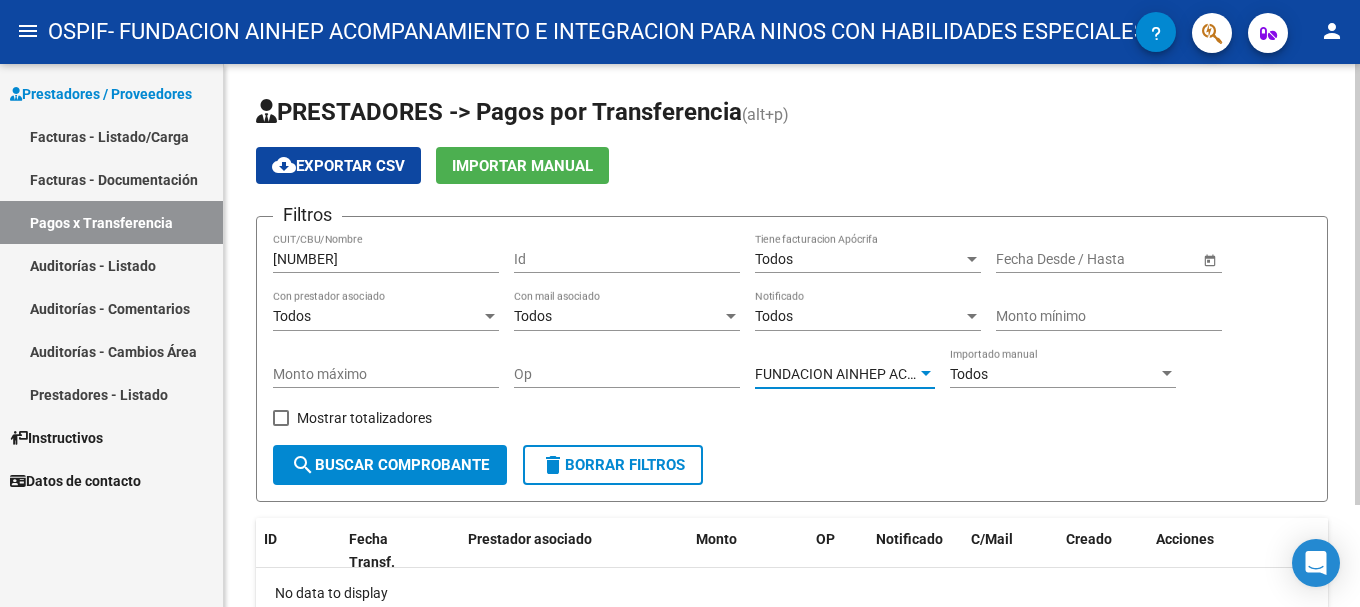 click on "search  Buscar Comprobante" 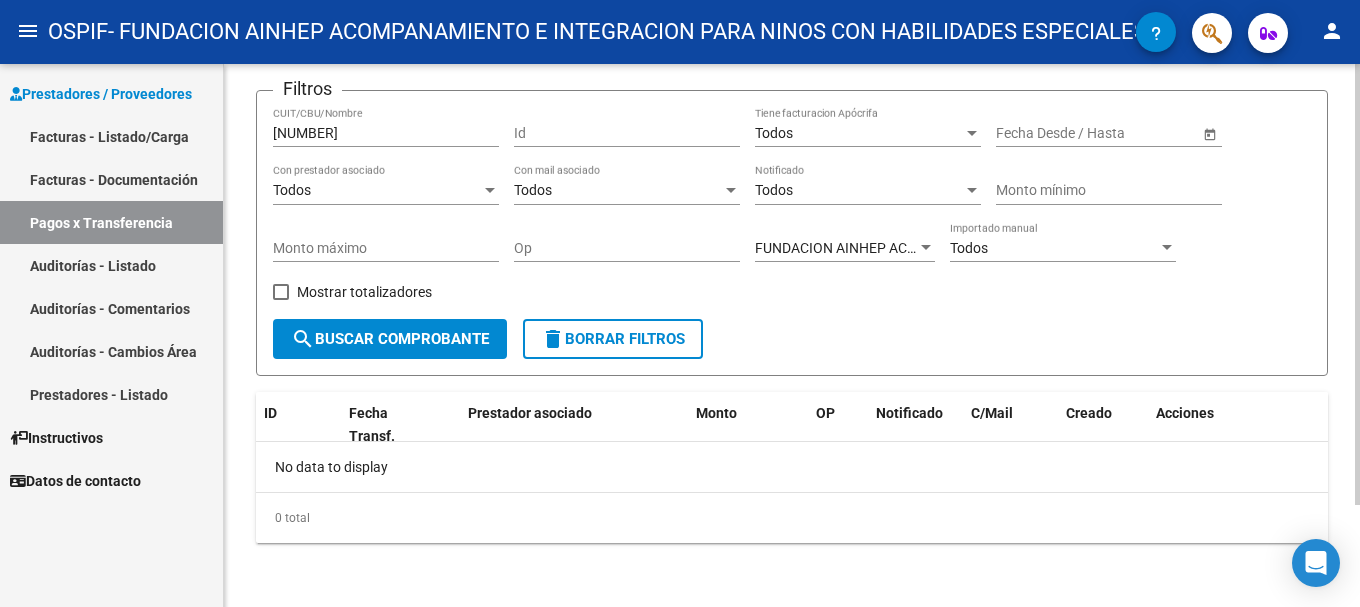 scroll, scrollTop: 0, scrollLeft: 0, axis: both 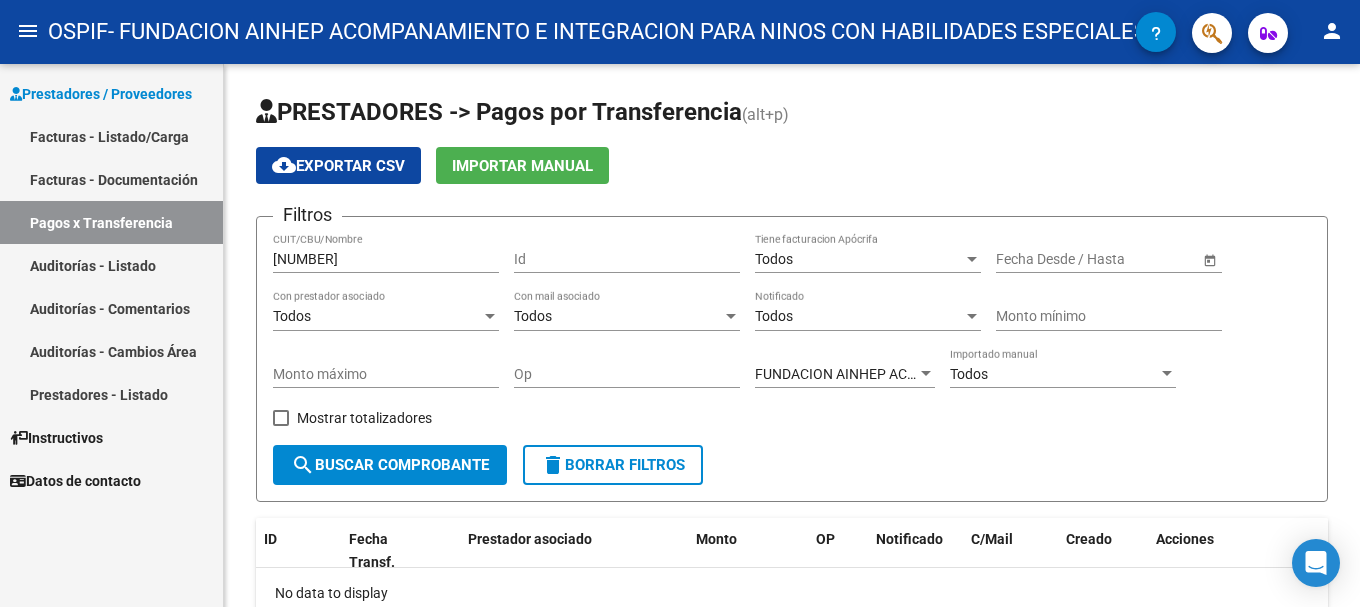 click on "Facturas - Listado/Carga" at bounding box center (111, 136) 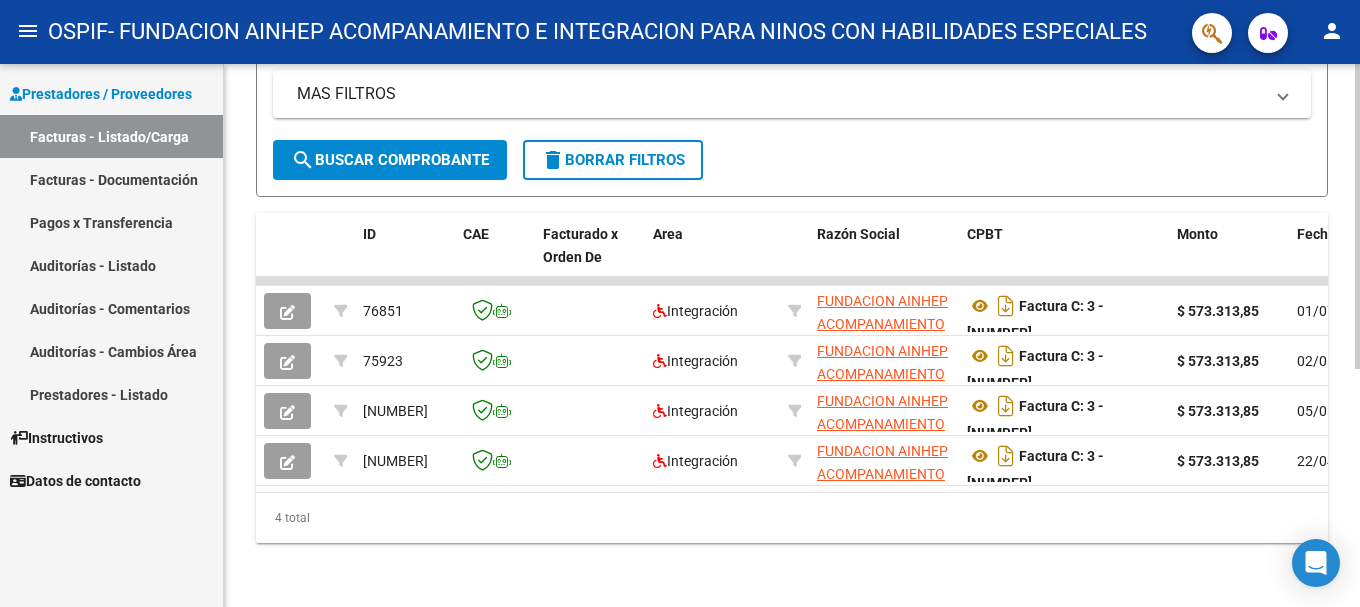 scroll, scrollTop: 325, scrollLeft: 0, axis: vertical 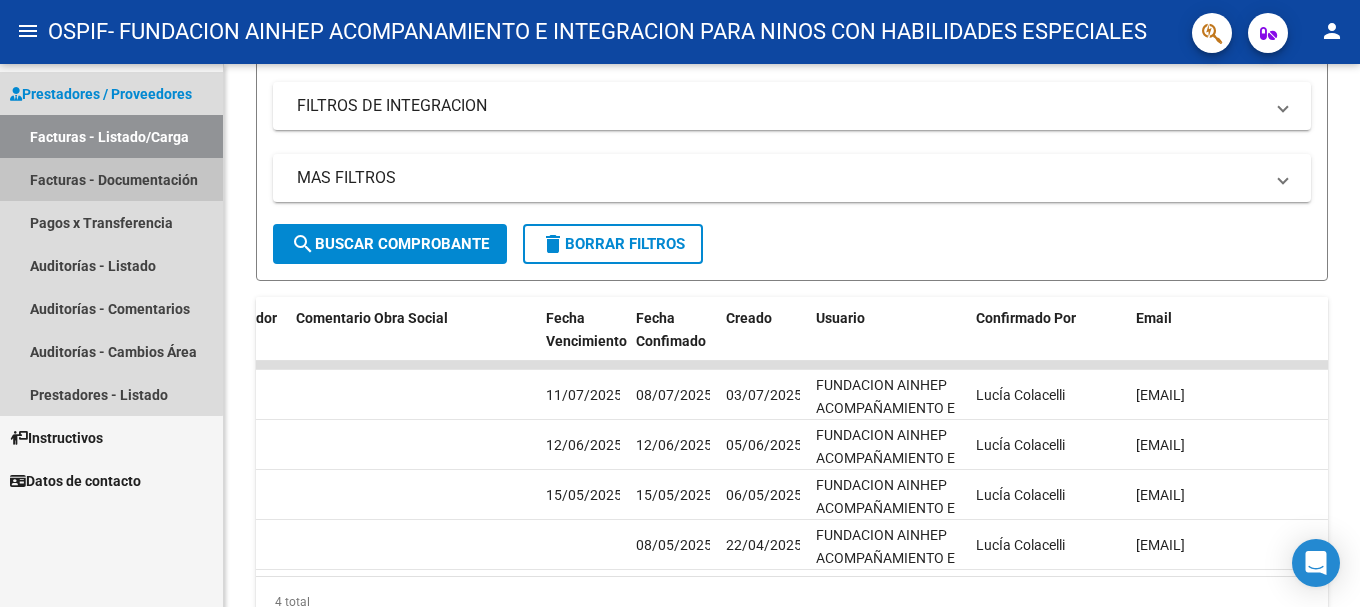 click on "Facturas - Documentación" at bounding box center [111, 179] 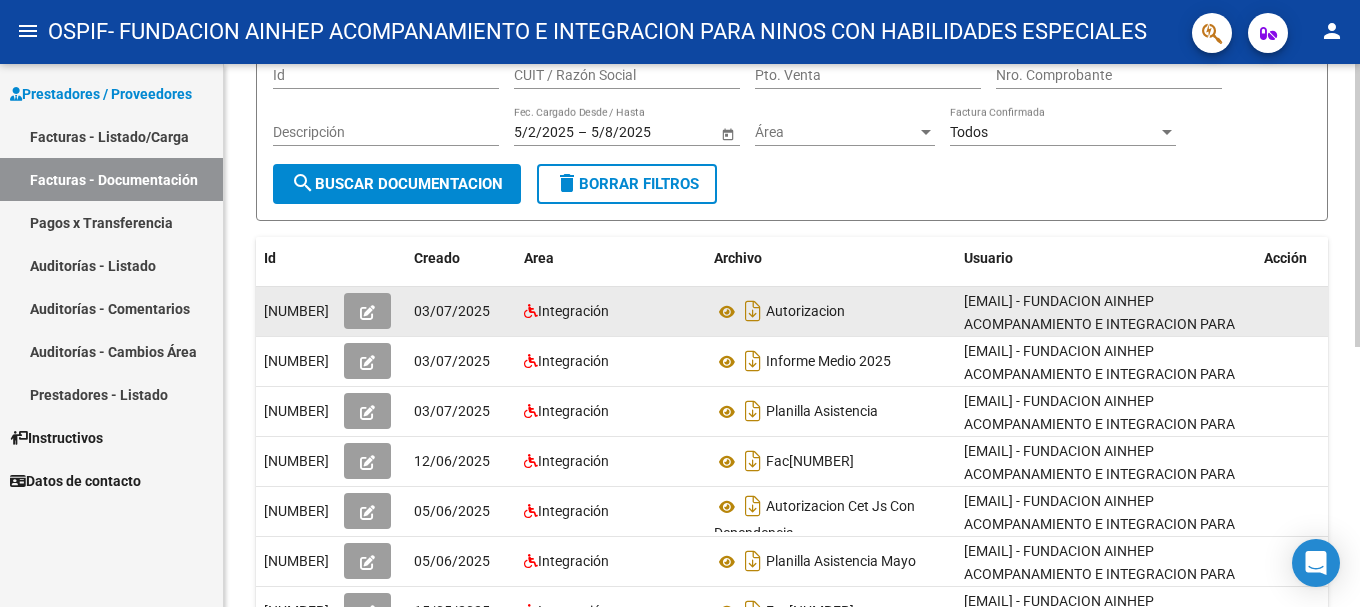 scroll, scrollTop: 200, scrollLeft: 0, axis: vertical 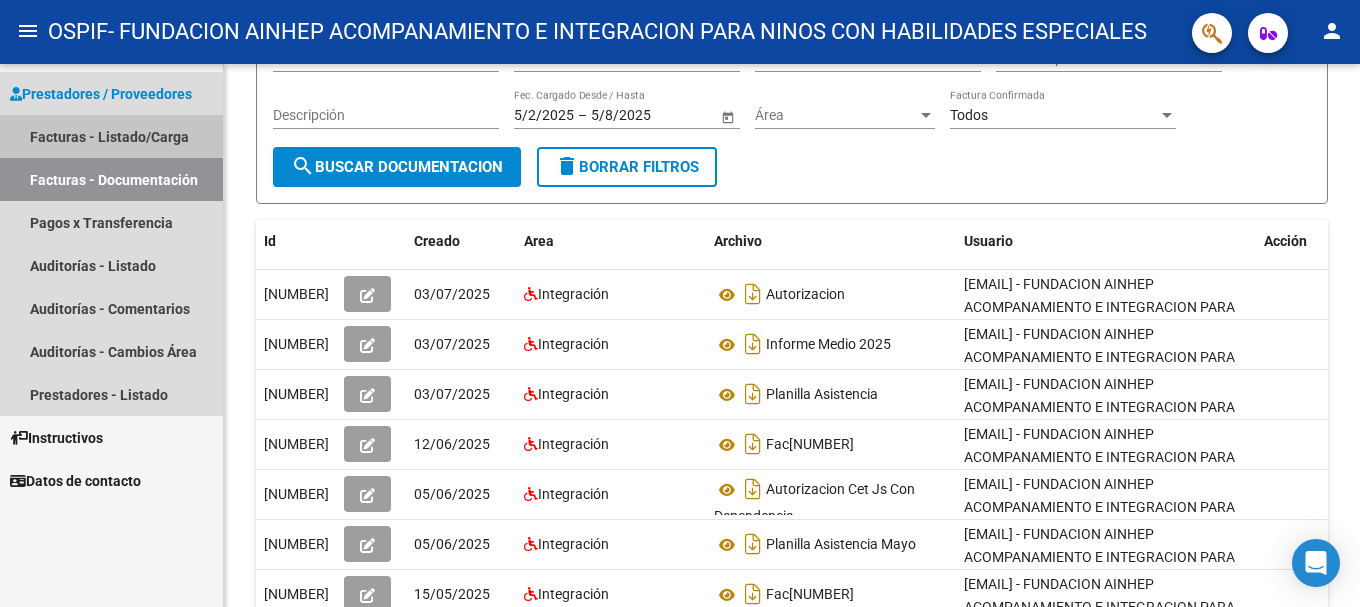 click on "Facturas - Listado/Carga" at bounding box center [111, 136] 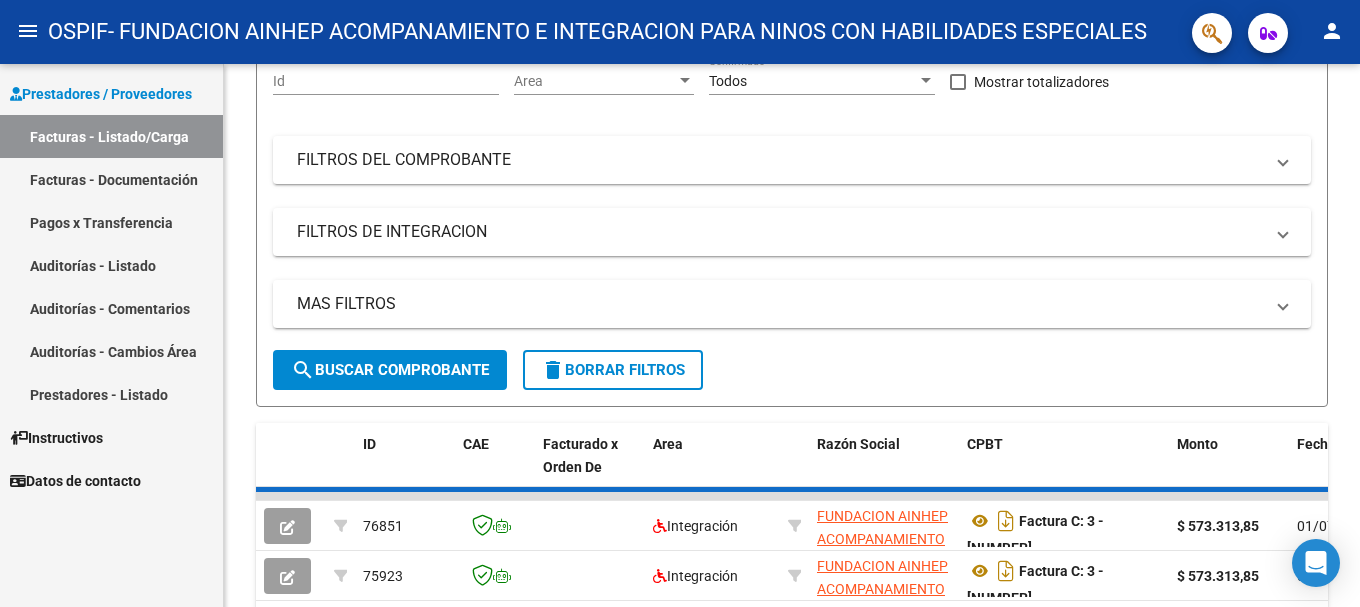 scroll, scrollTop: 200, scrollLeft: 0, axis: vertical 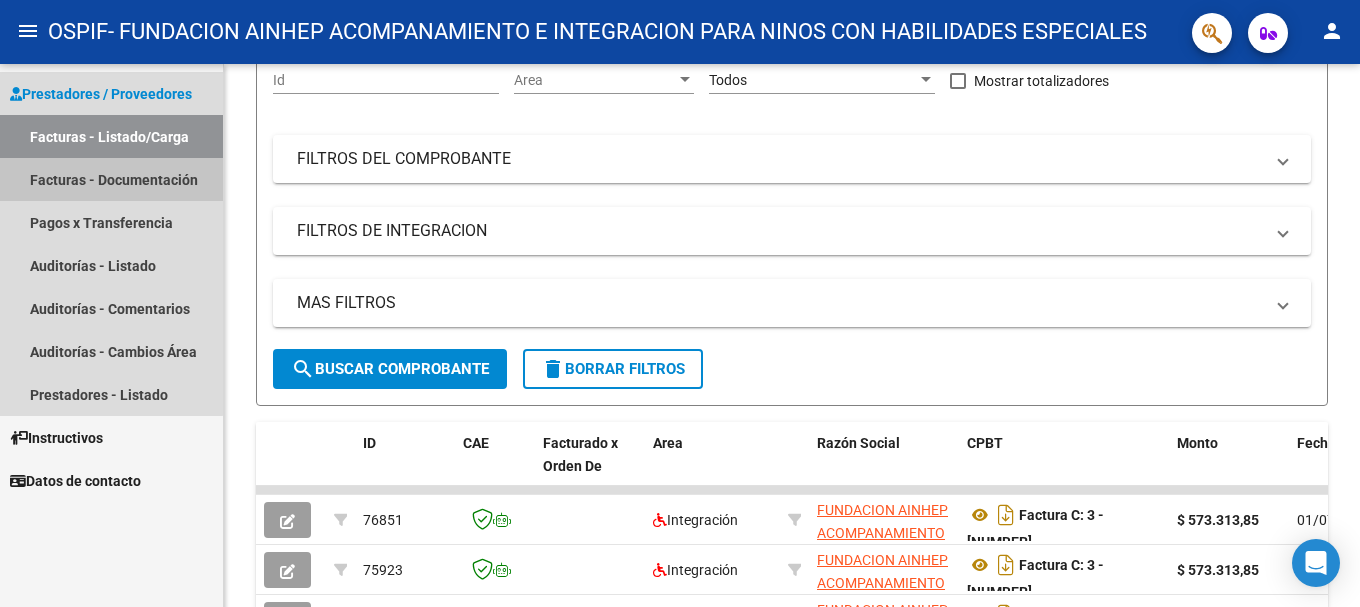 click on "Facturas - Documentación" at bounding box center (111, 179) 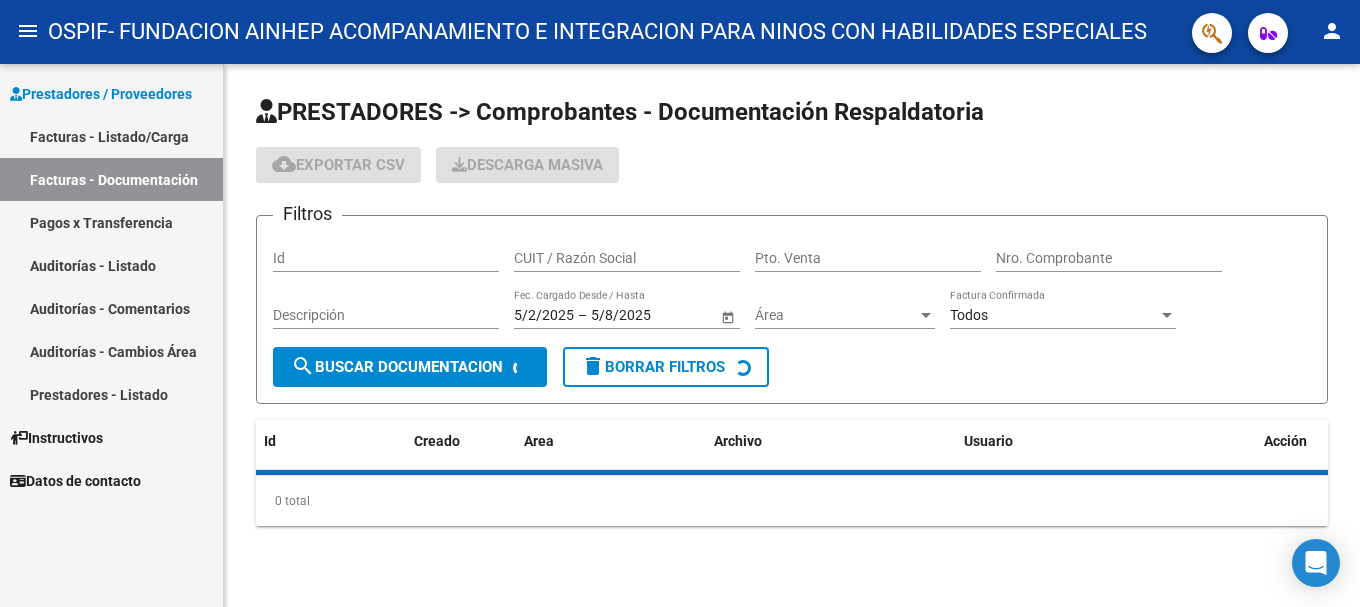 scroll, scrollTop: 0, scrollLeft: 0, axis: both 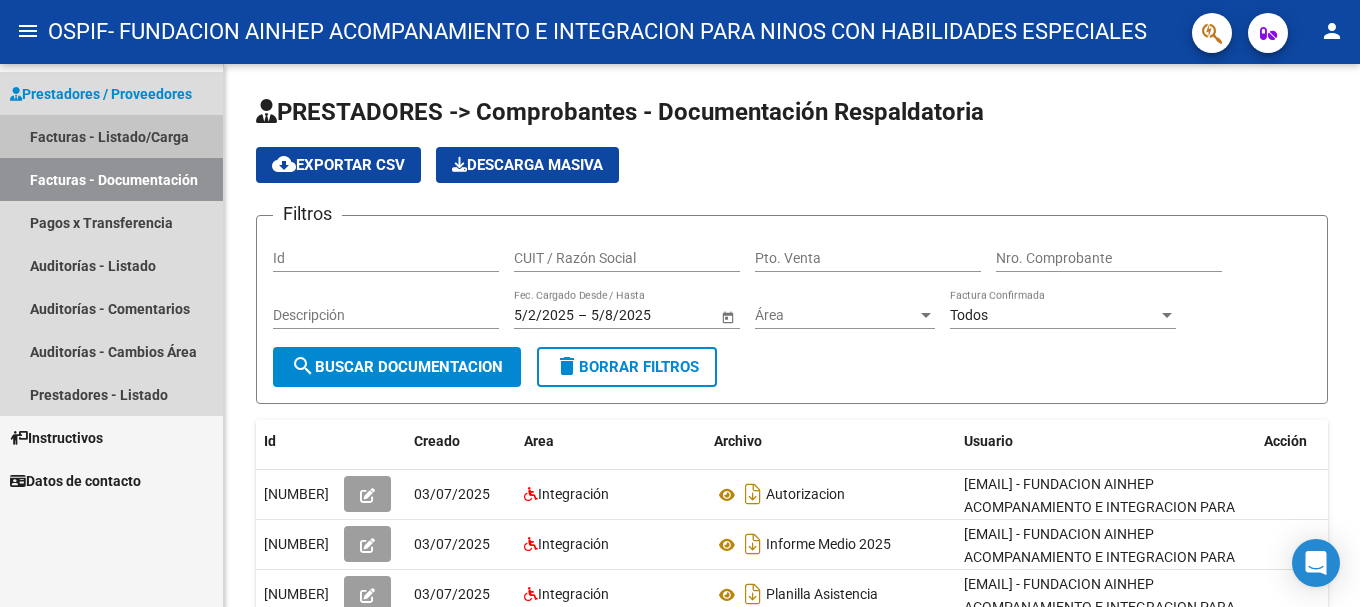 click on "Facturas - Listado/Carga" at bounding box center [111, 136] 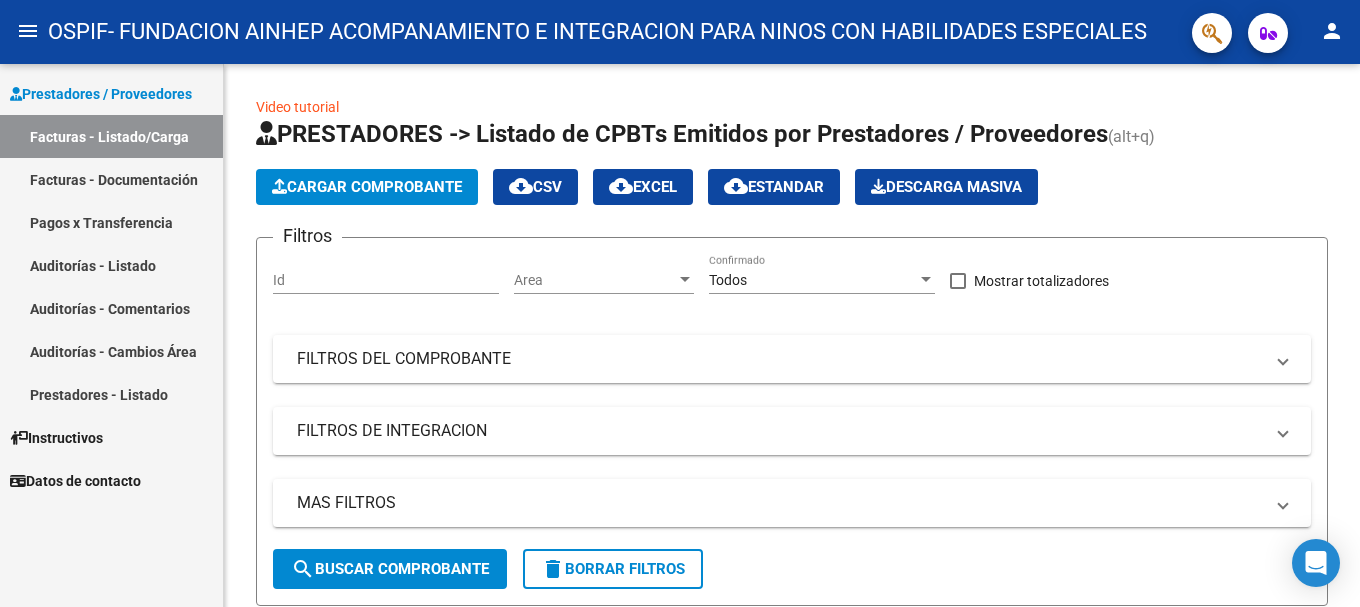 click on "Facturas - Listado/Carga" at bounding box center (111, 136) 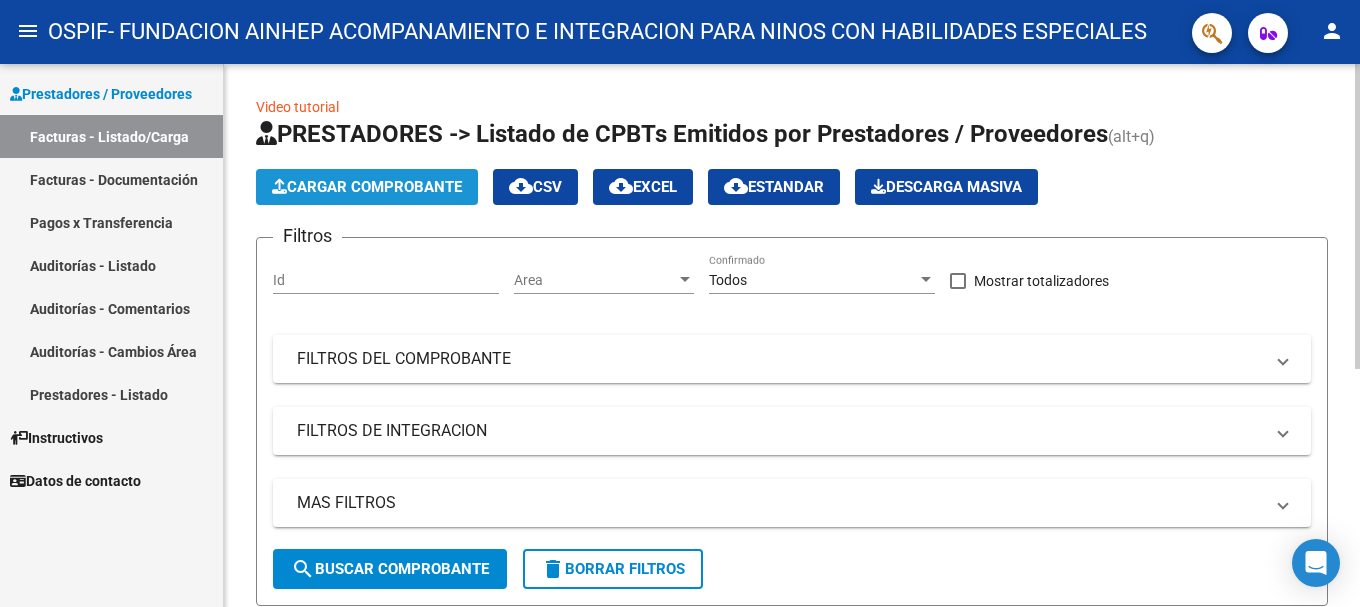 click on "Cargar Comprobante" 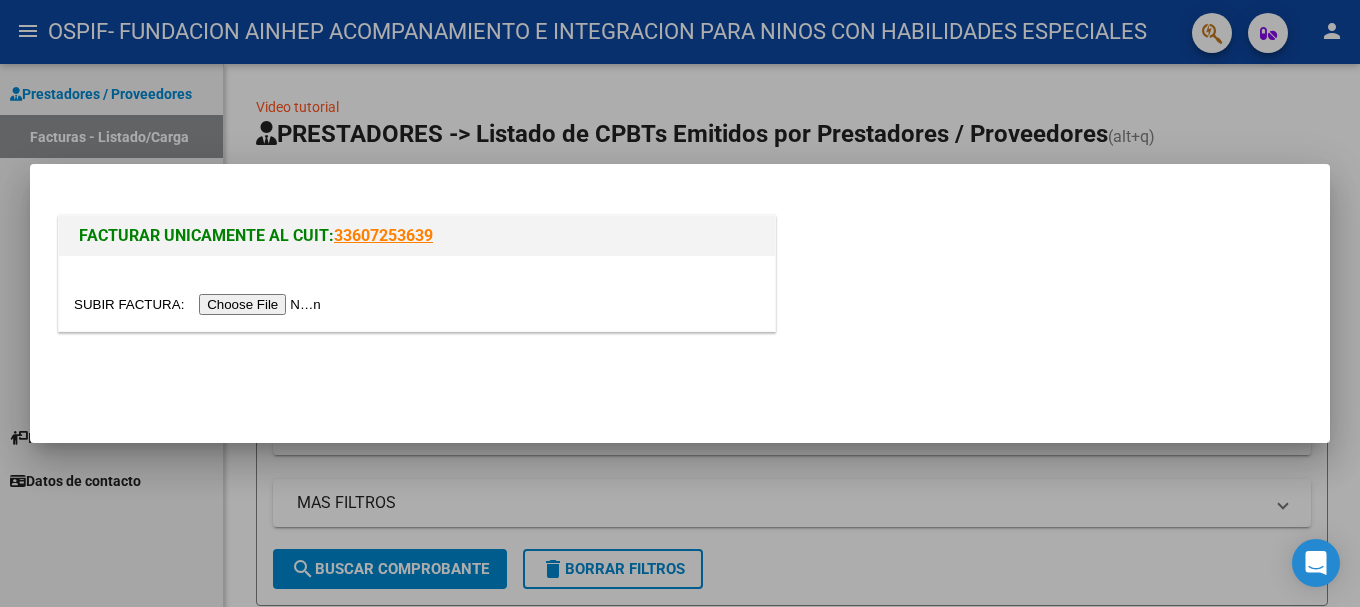 click at bounding box center (200, 304) 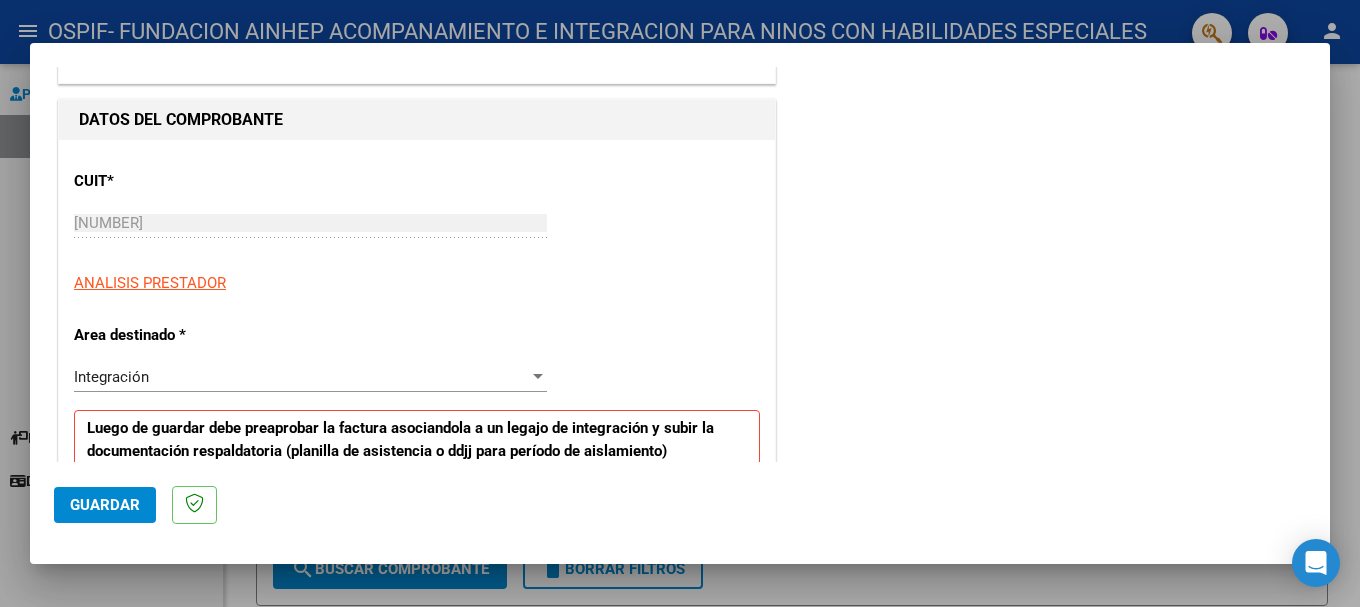 scroll, scrollTop: 300, scrollLeft: 0, axis: vertical 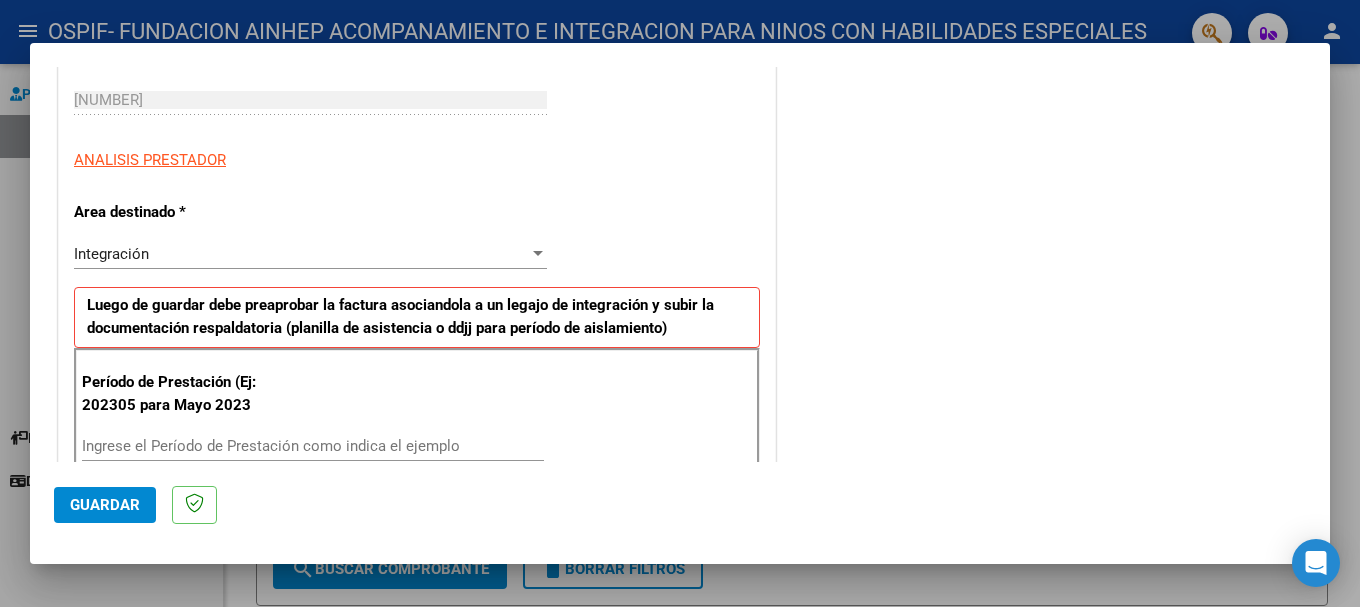 click on "Ingrese el Período de Prestación como indica el ejemplo" at bounding box center [313, 446] 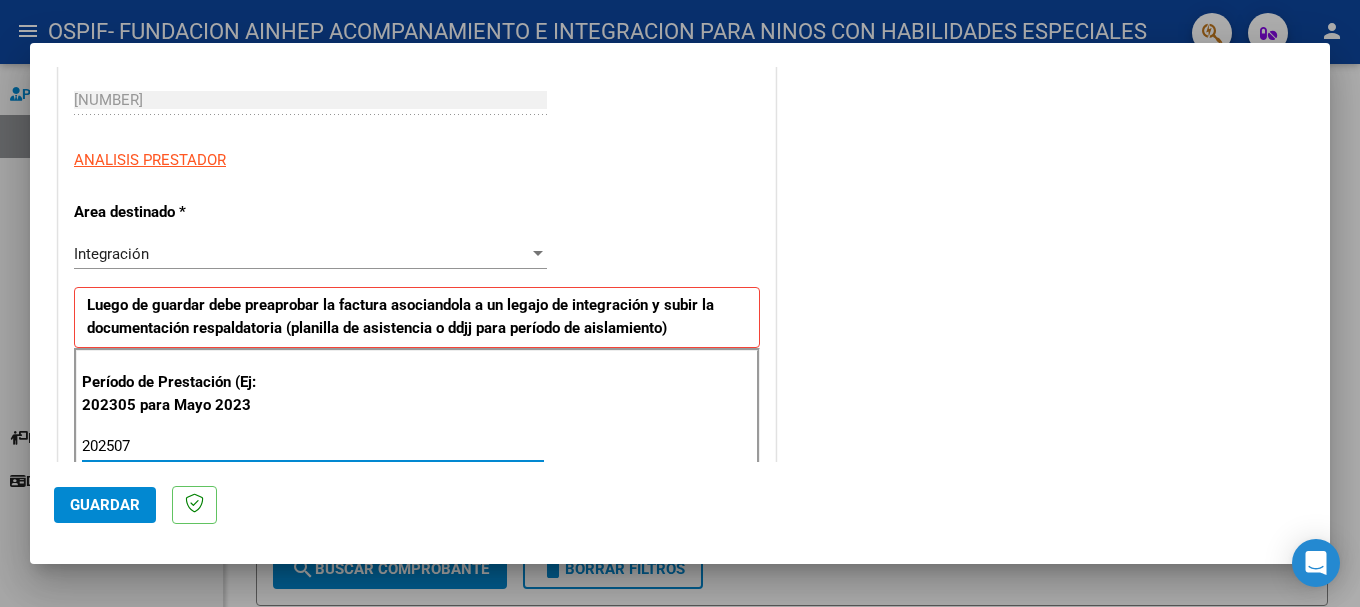 type on "202507" 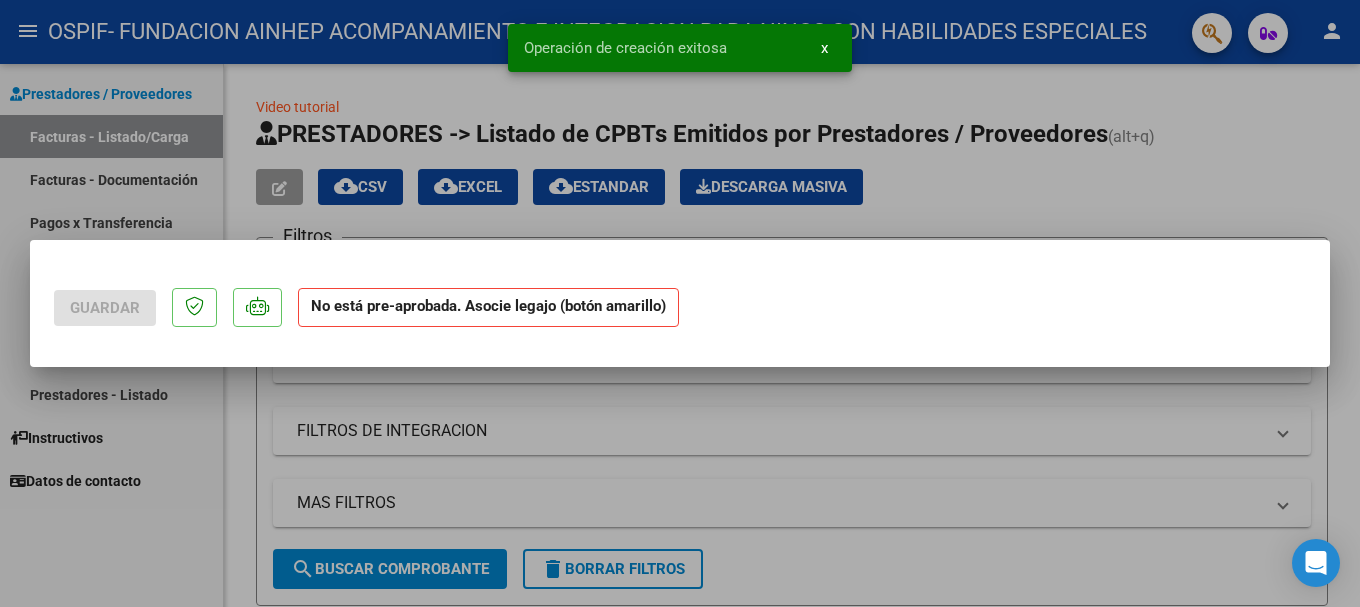 scroll, scrollTop: 0, scrollLeft: 0, axis: both 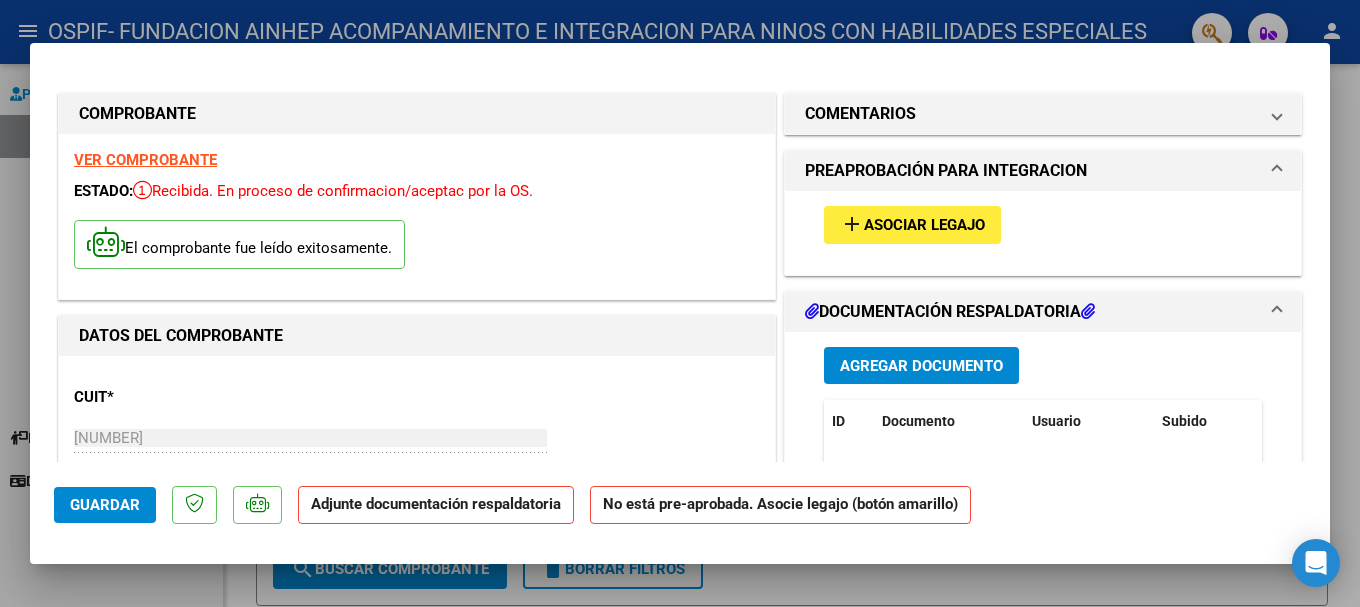 click on "Asociar Legajo" at bounding box center (924, 226) 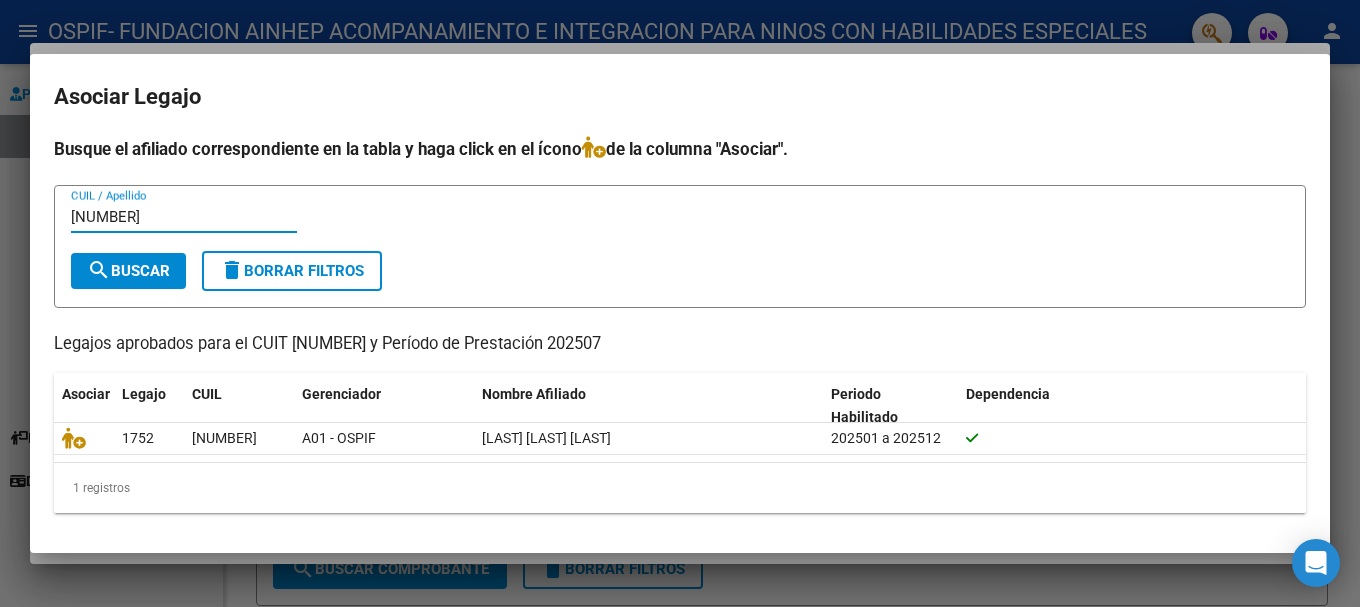 type on "[NUMBER]" 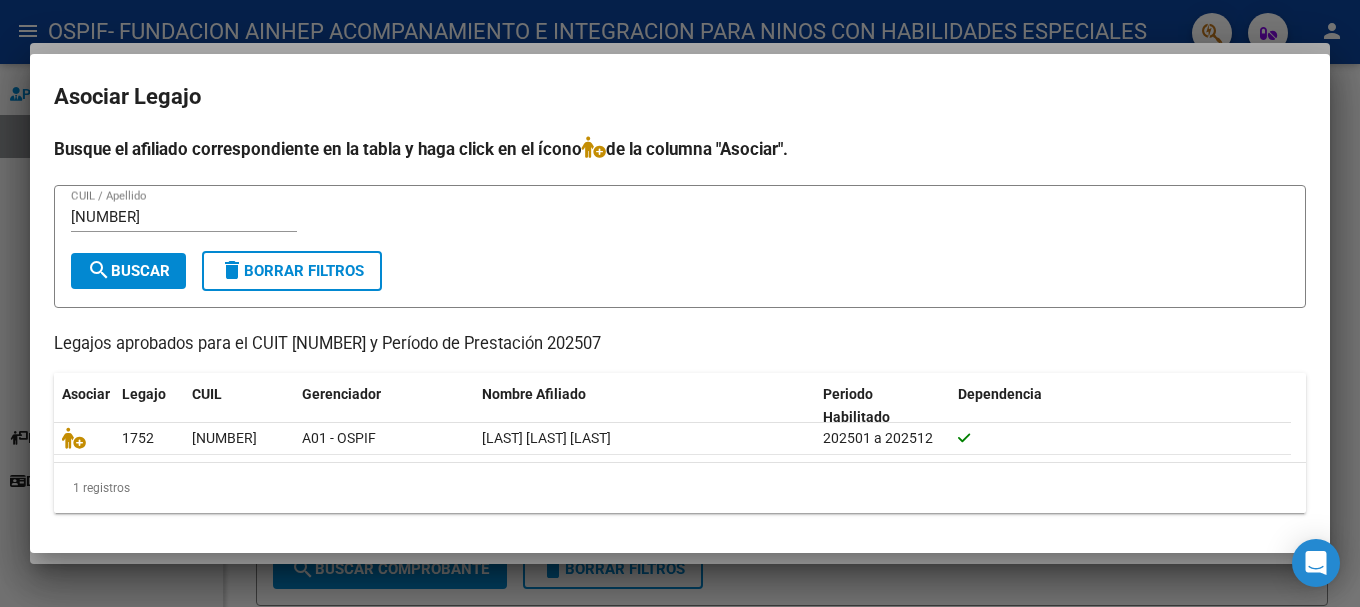 click at bounding box center [680, 303] 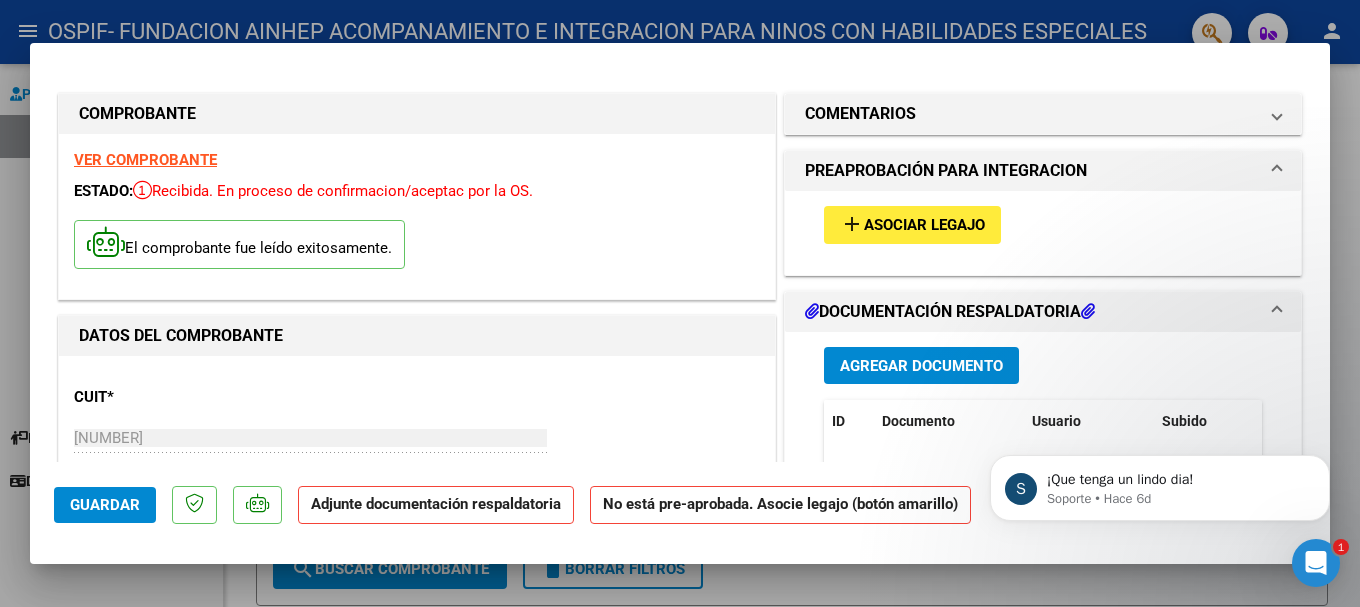 scroll, scrollTop: 0, scrollLeft: 0, axis: both 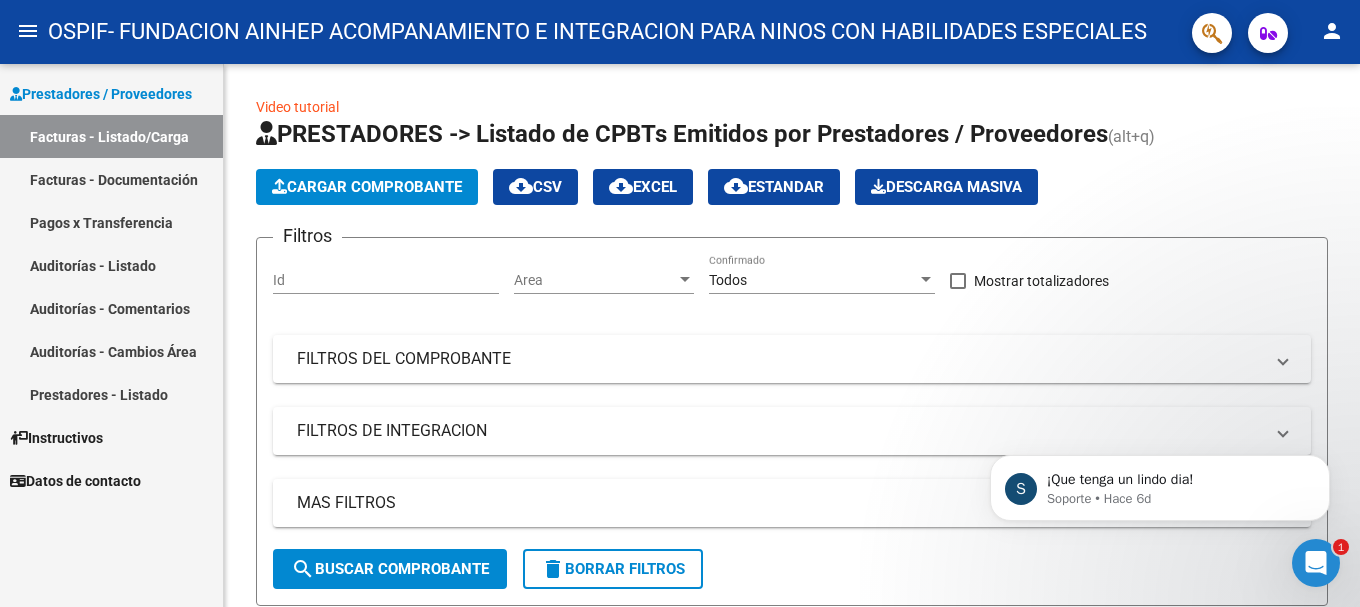 click on "Facturas - Documentación" at bounding box center (111, 179) 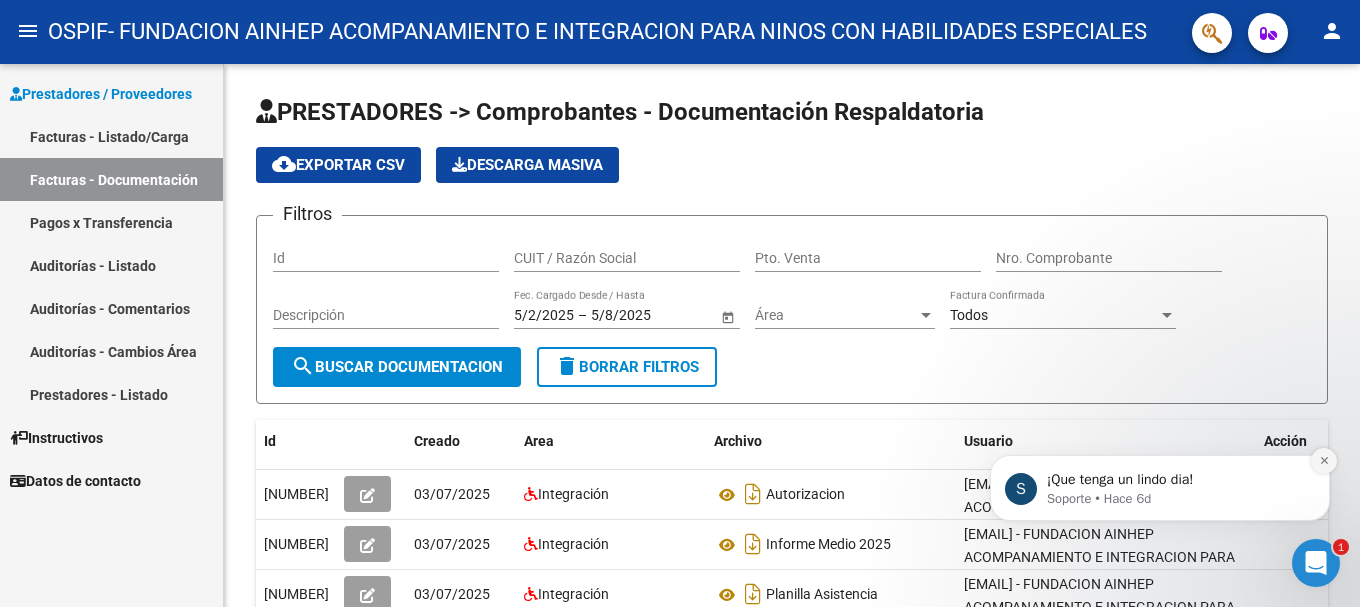 click 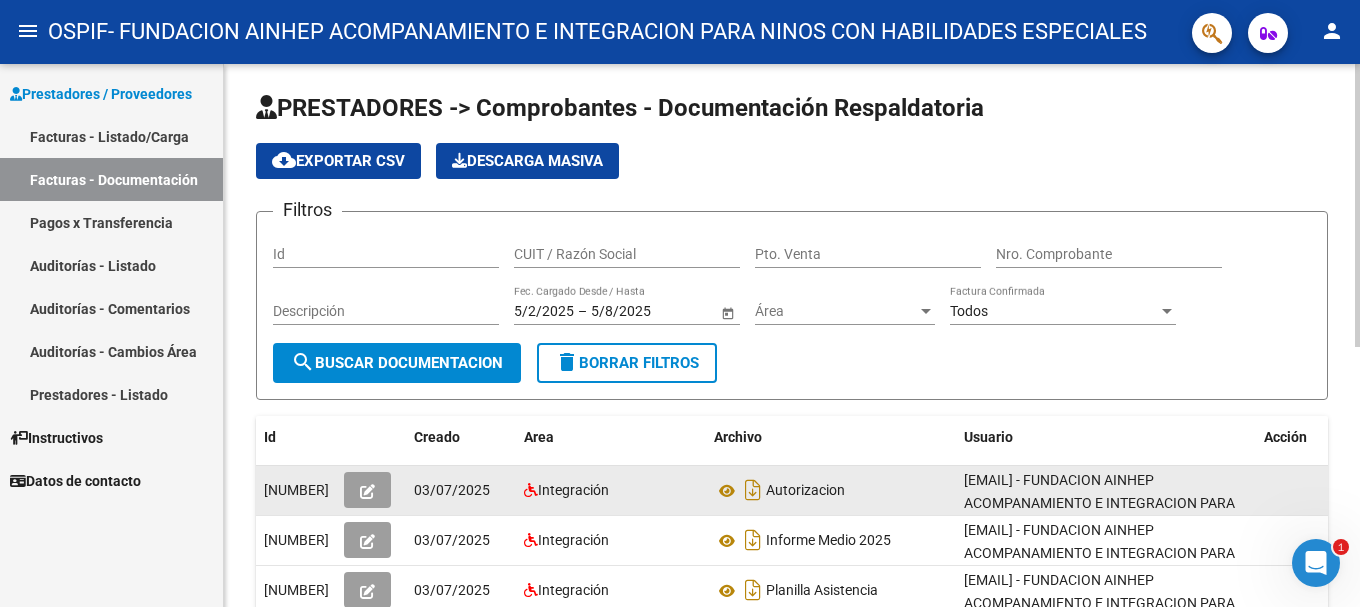scroll, scrollTop: 0, scrollLeft: 0, axis: both 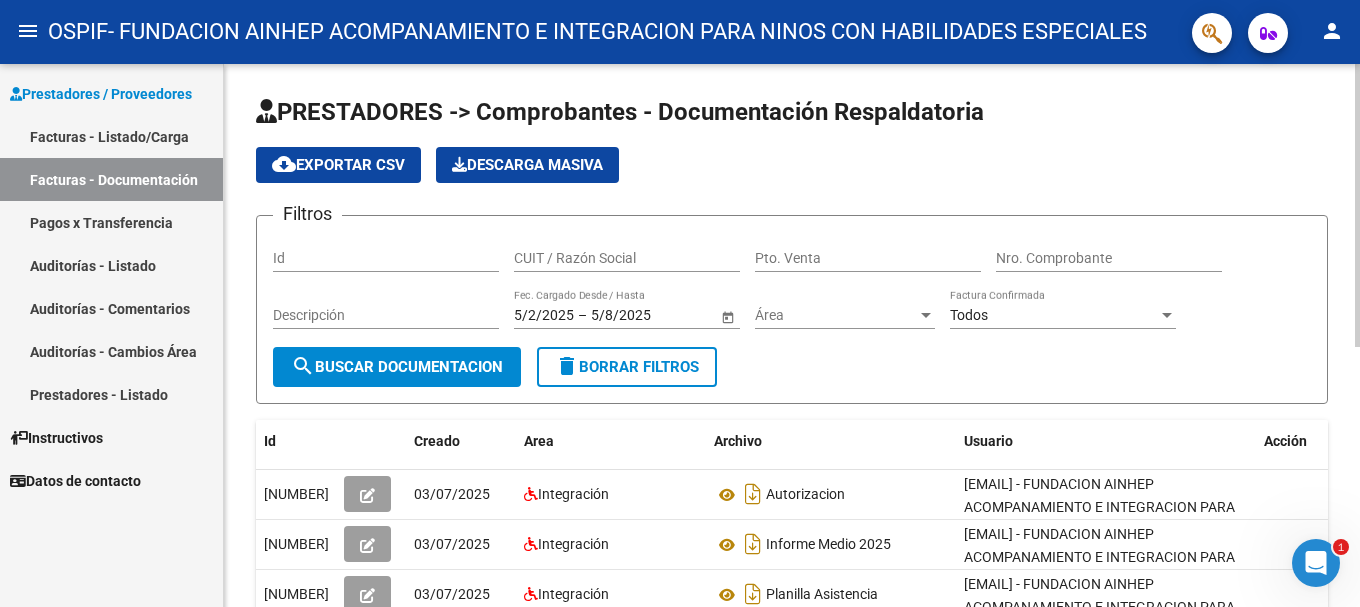 click on "search  Buscar Documentacion" 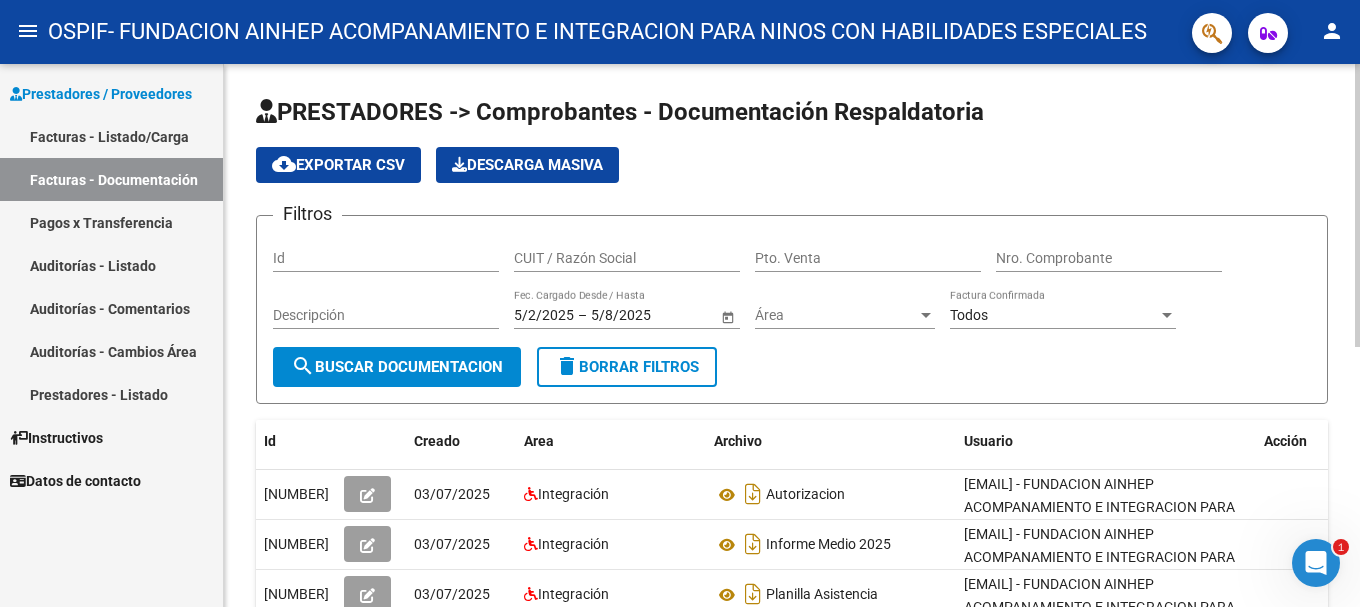 click on "search  Buscar Documentacion" 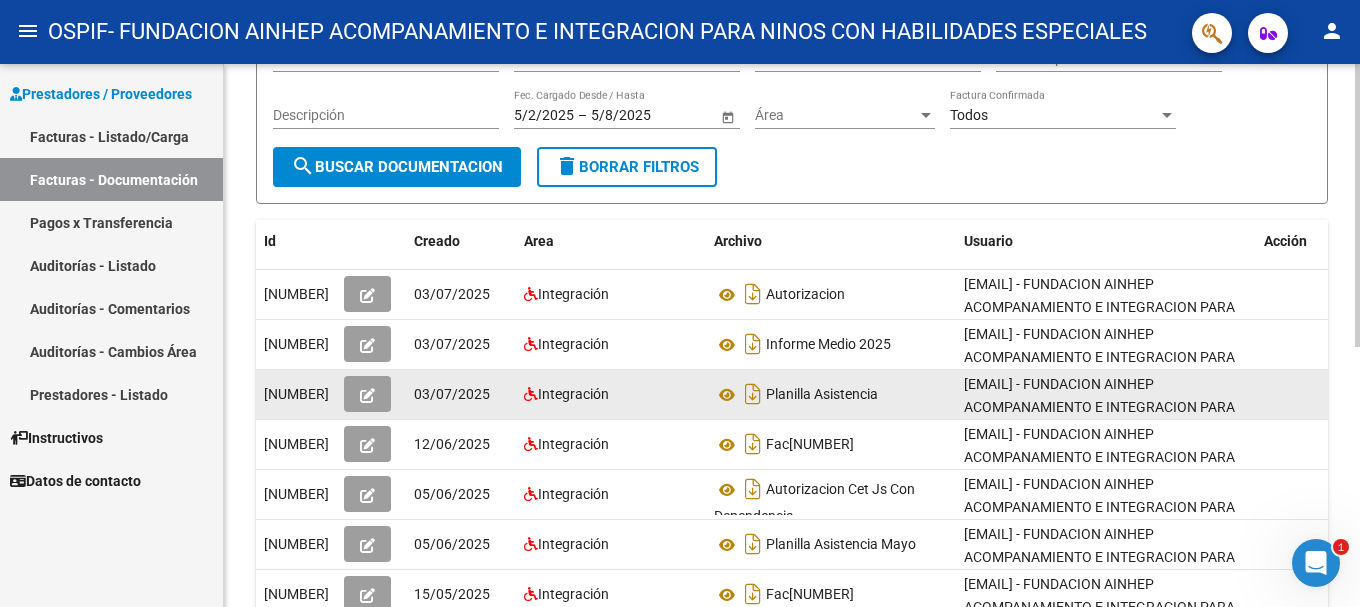 scroll, scrollTop: 0, scrollLeft: 0, axis: both 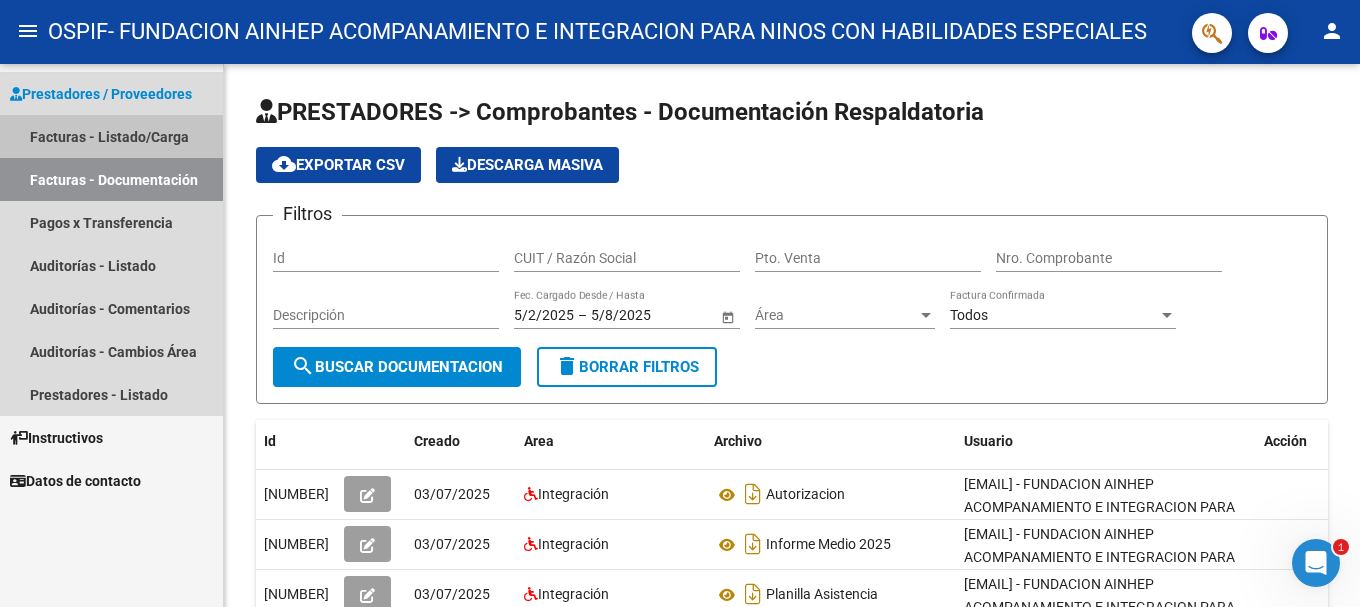 click on "Facturas - Listado/Carga" at bounding box center (111, 136) 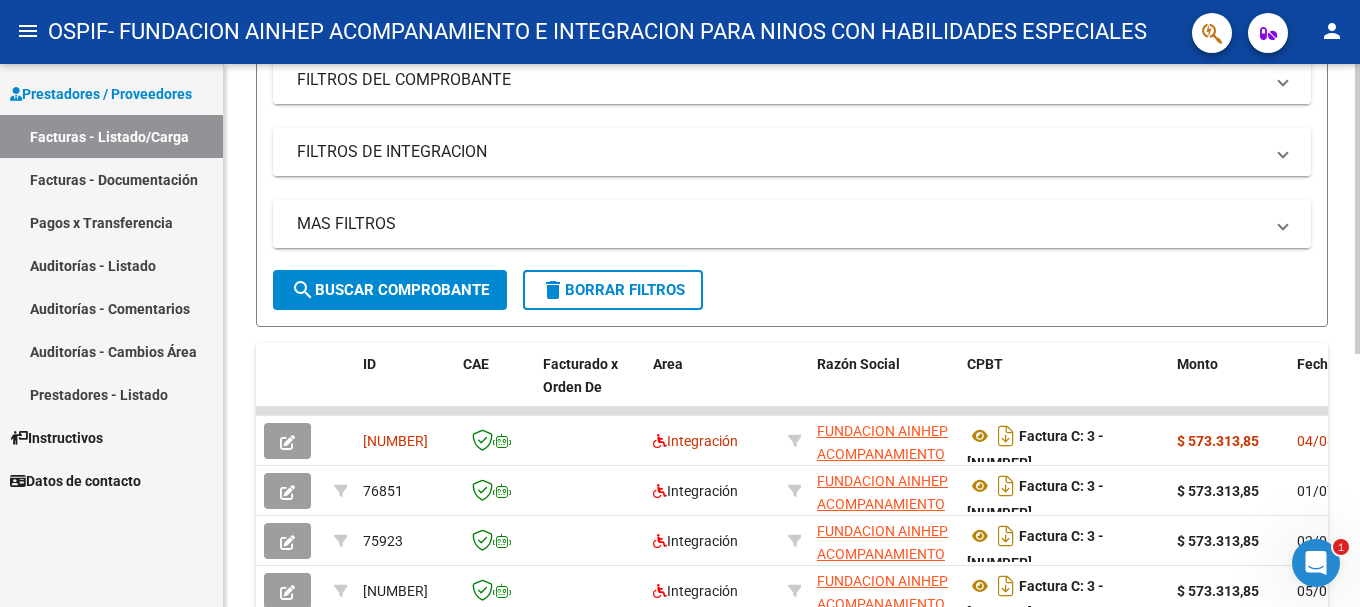 scroll, scrollTop: 300, scrollLeft: 0, axis: vertical 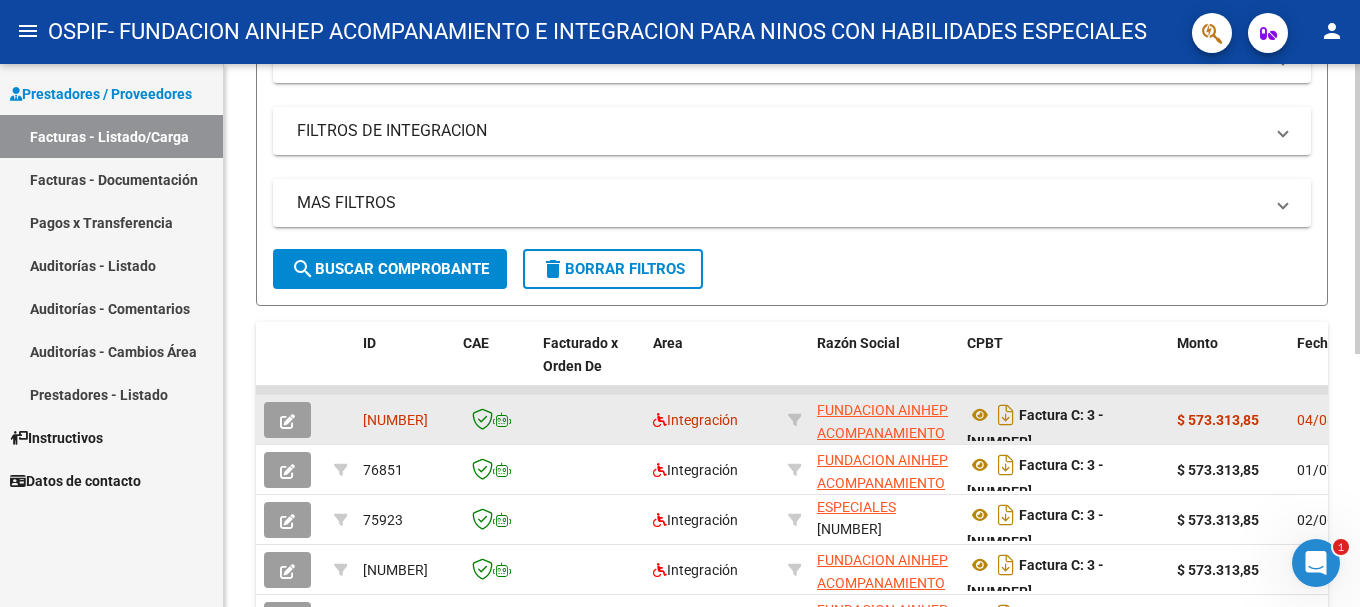 click 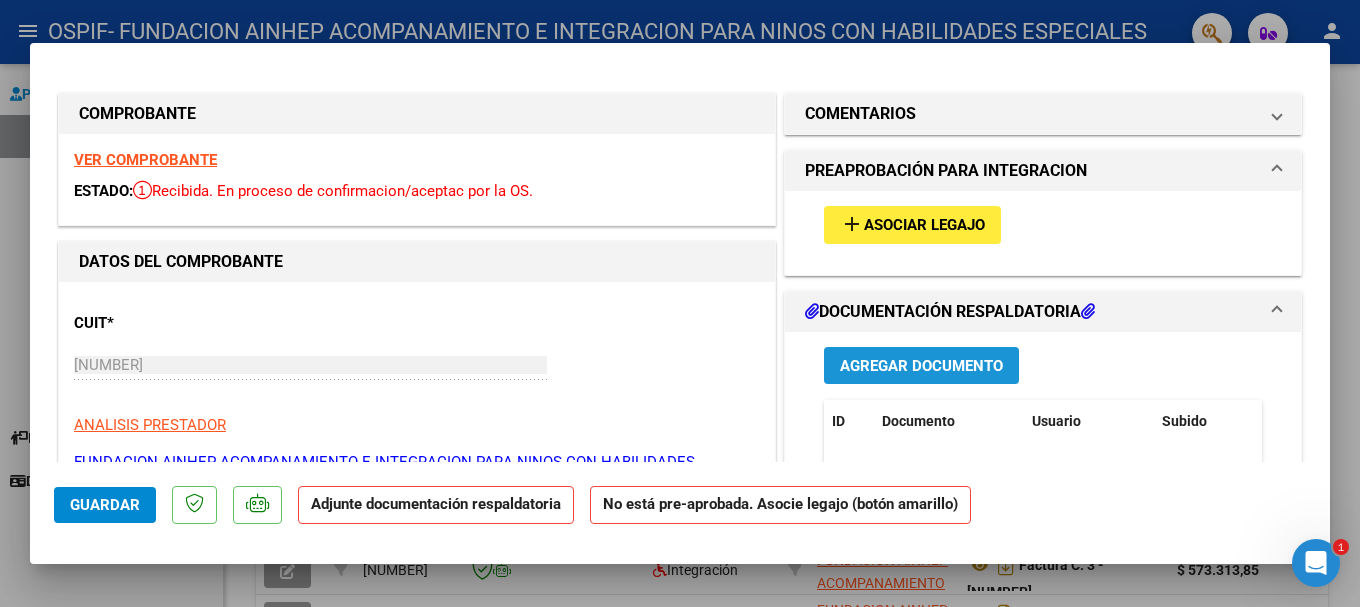 click on "Agregar Documento" at bounding box center (921, 366) 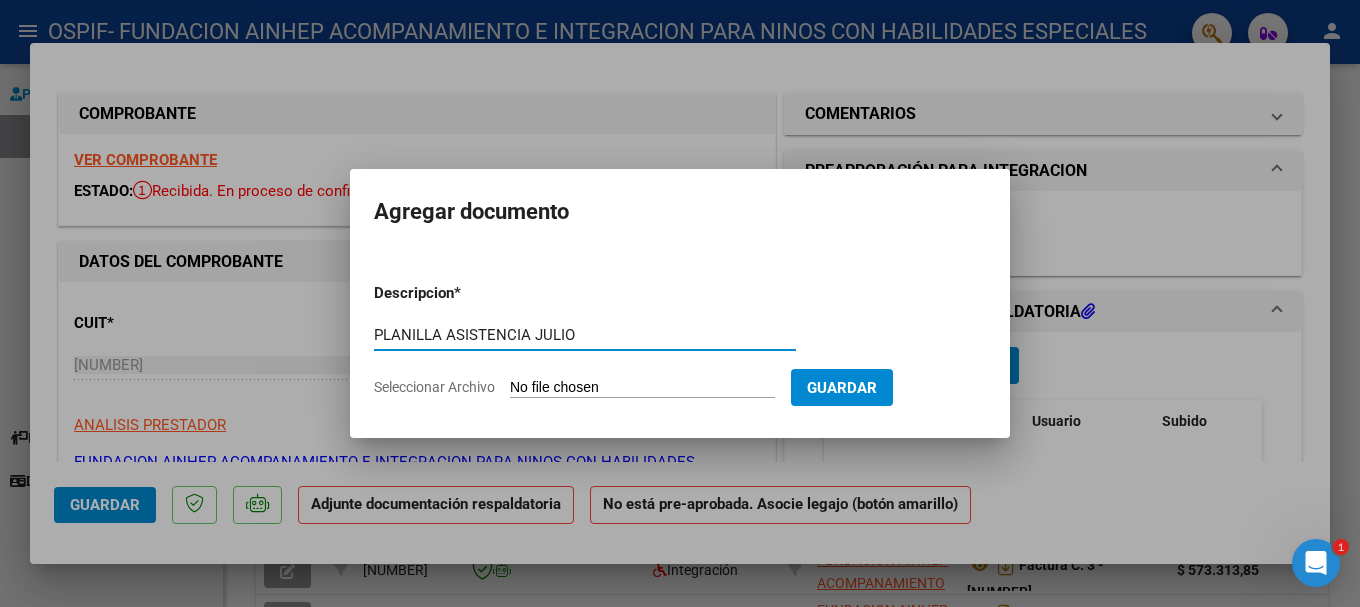 type on "PLANILLA ASISTENCIA JULIO" 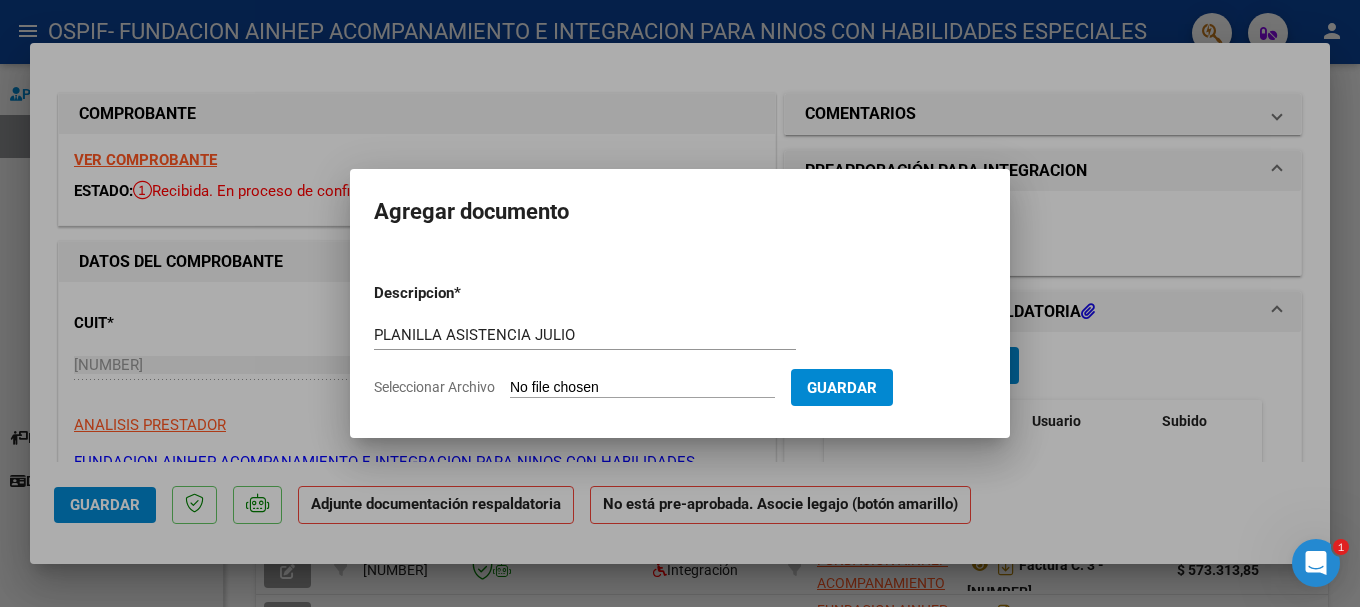 type on "C:\fakepath\[FILENAME] [LAST] [LAST].pdf" 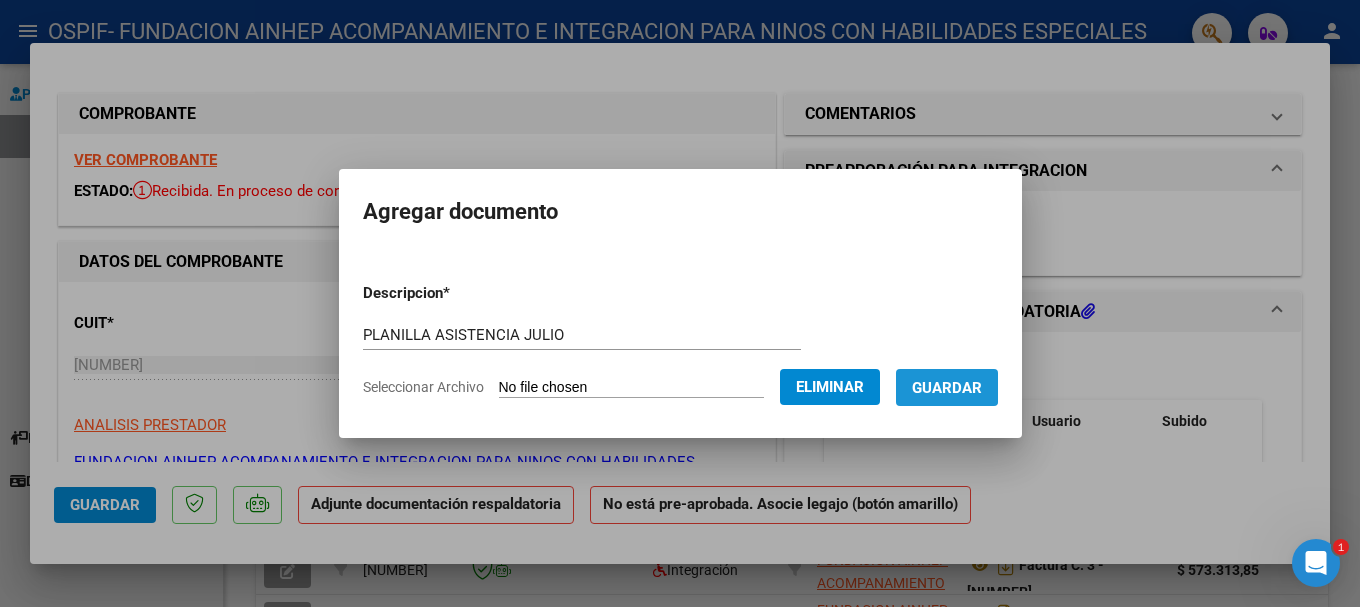 click on "Guardar" at bounding box center [947, 388] 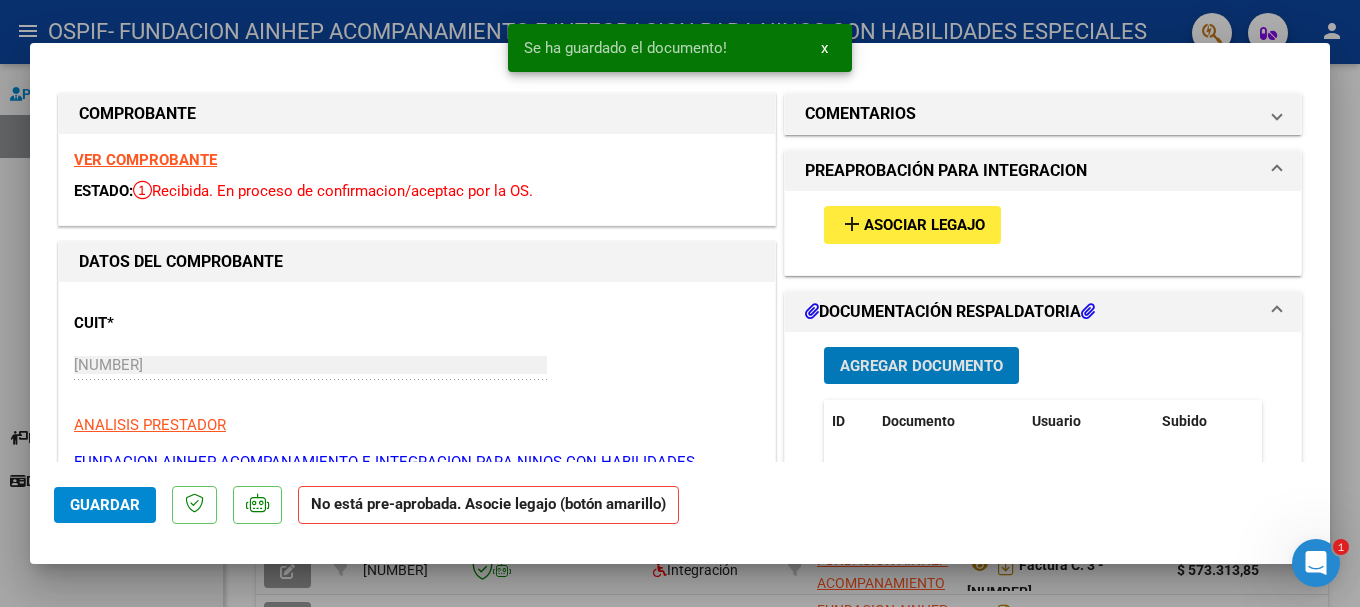 click on "Agregar Documento" at bounding box center [921, 366] 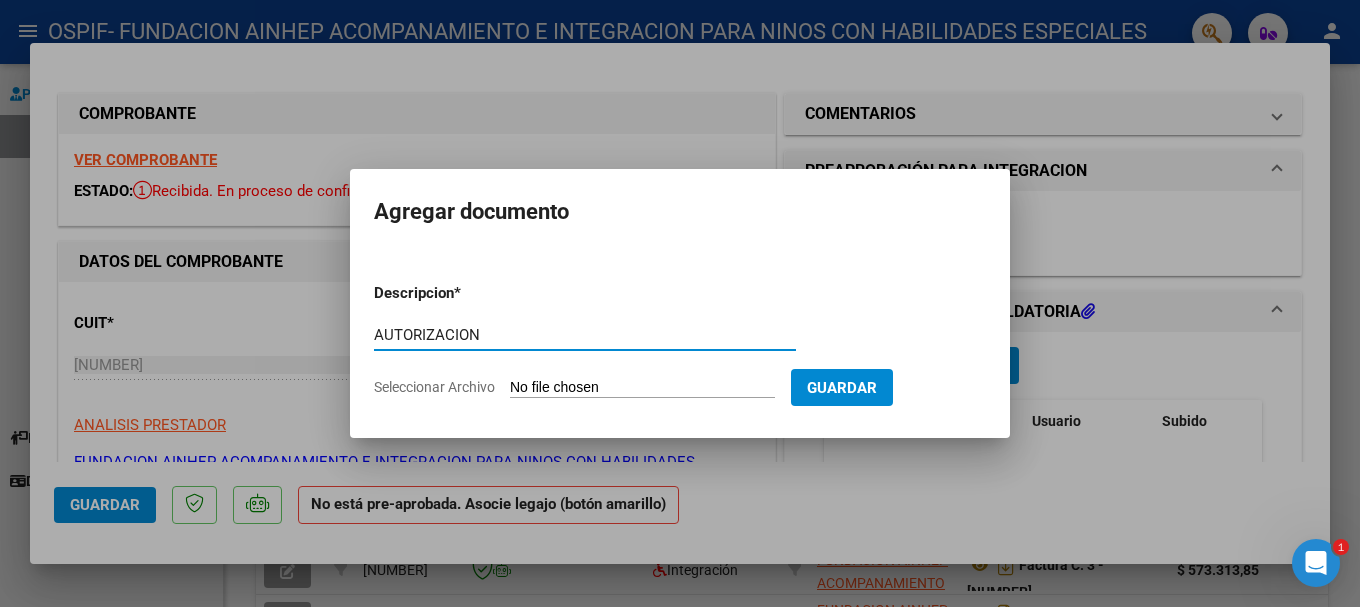type on "AUTORIZACION" 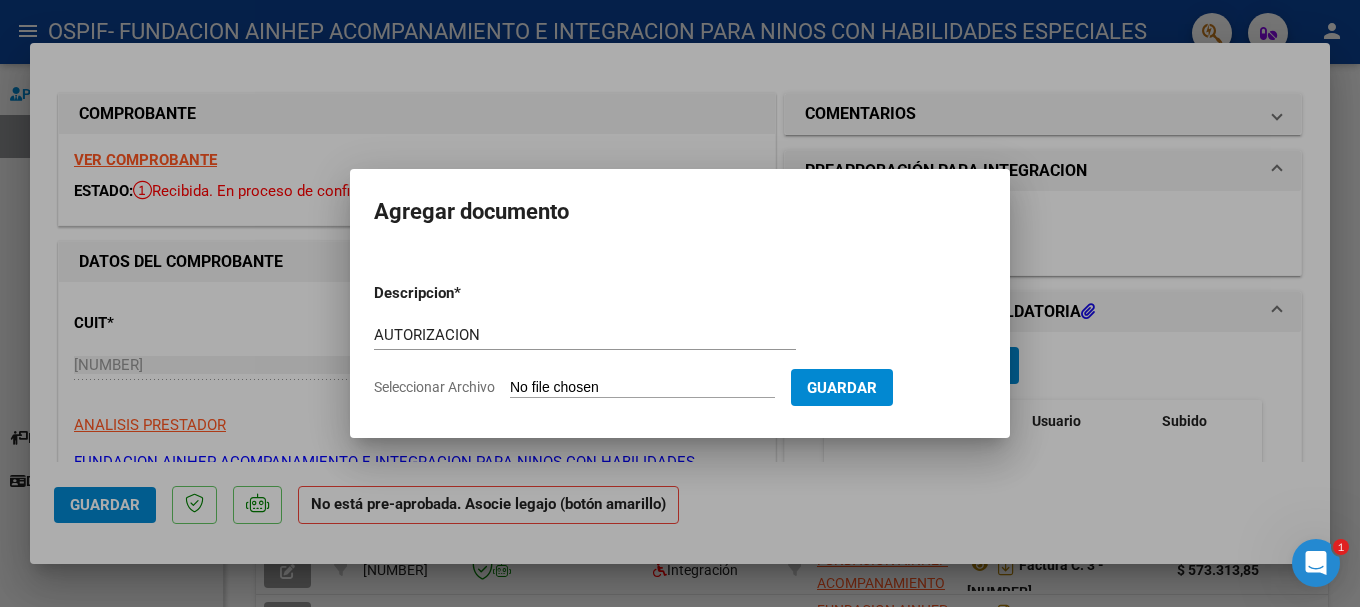 click on "Seleccionar Archivo" 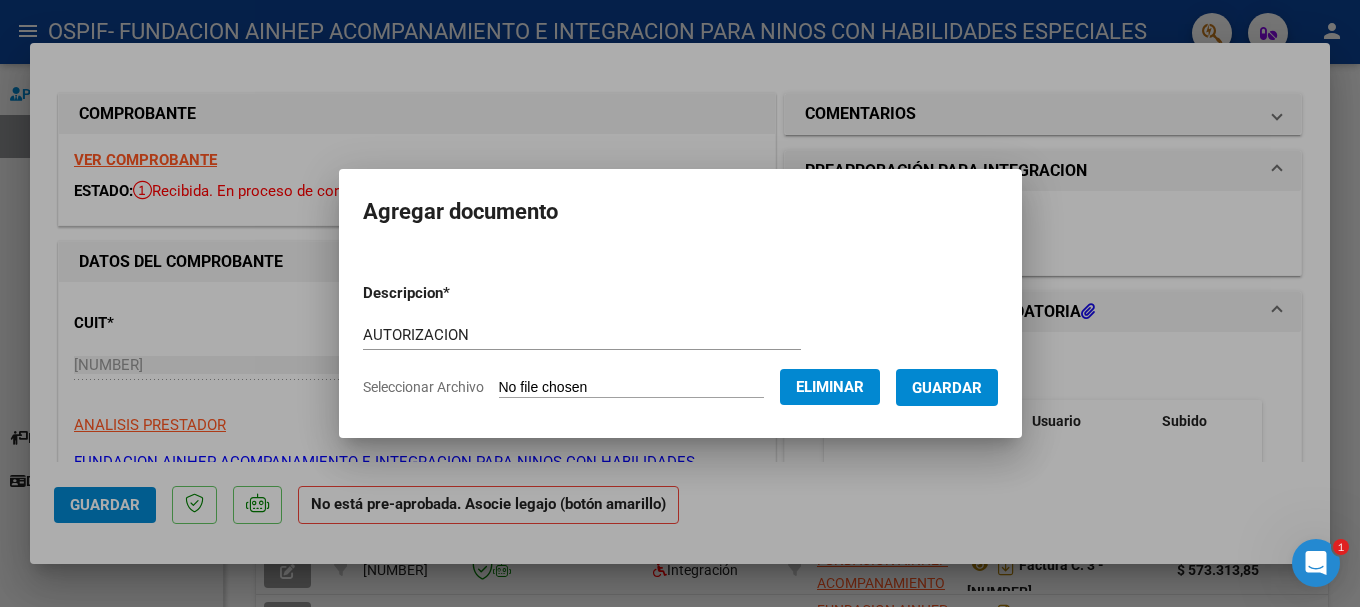click on "Guardar" at bounding box center [947, 388] 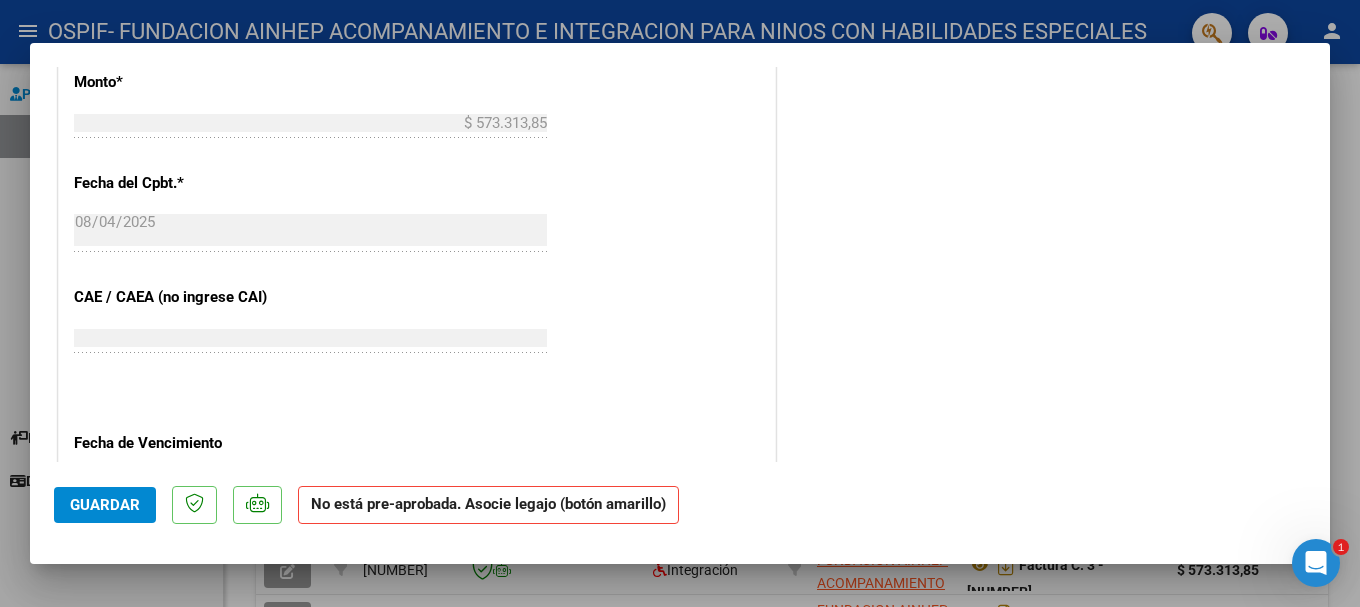 scroll, scrollTop: 1200, scrollLeft: 0, axis: vertical 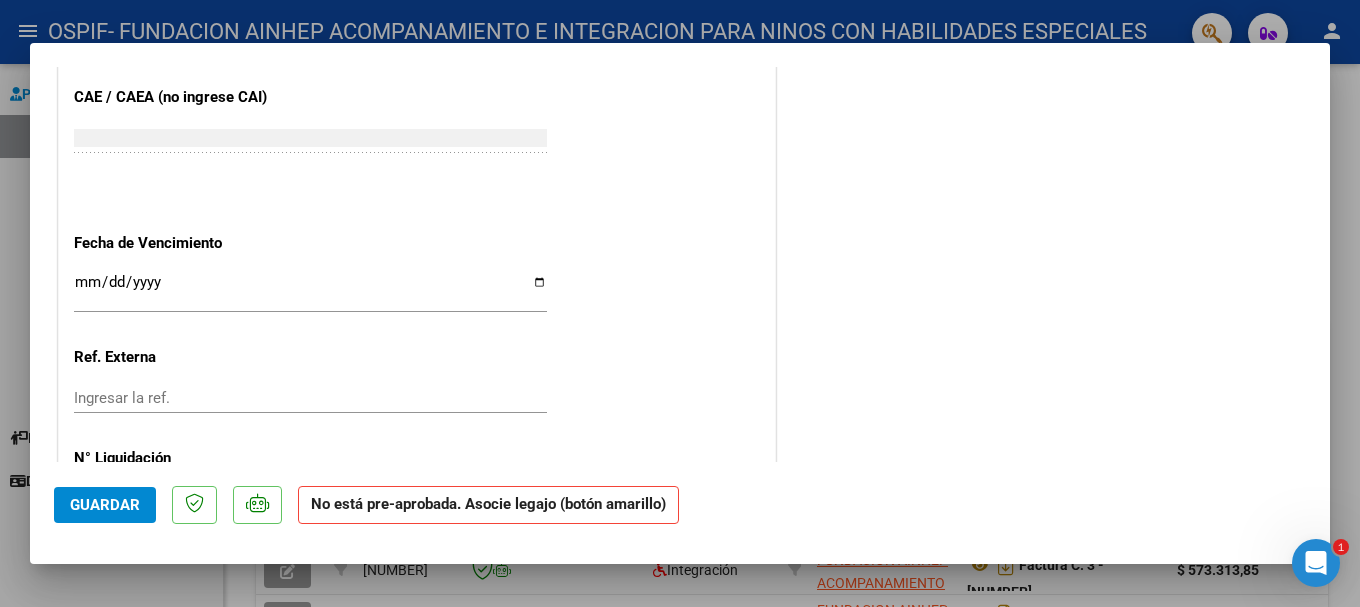 click on "Ingresar la fecha" at bounding box center (310, 290) 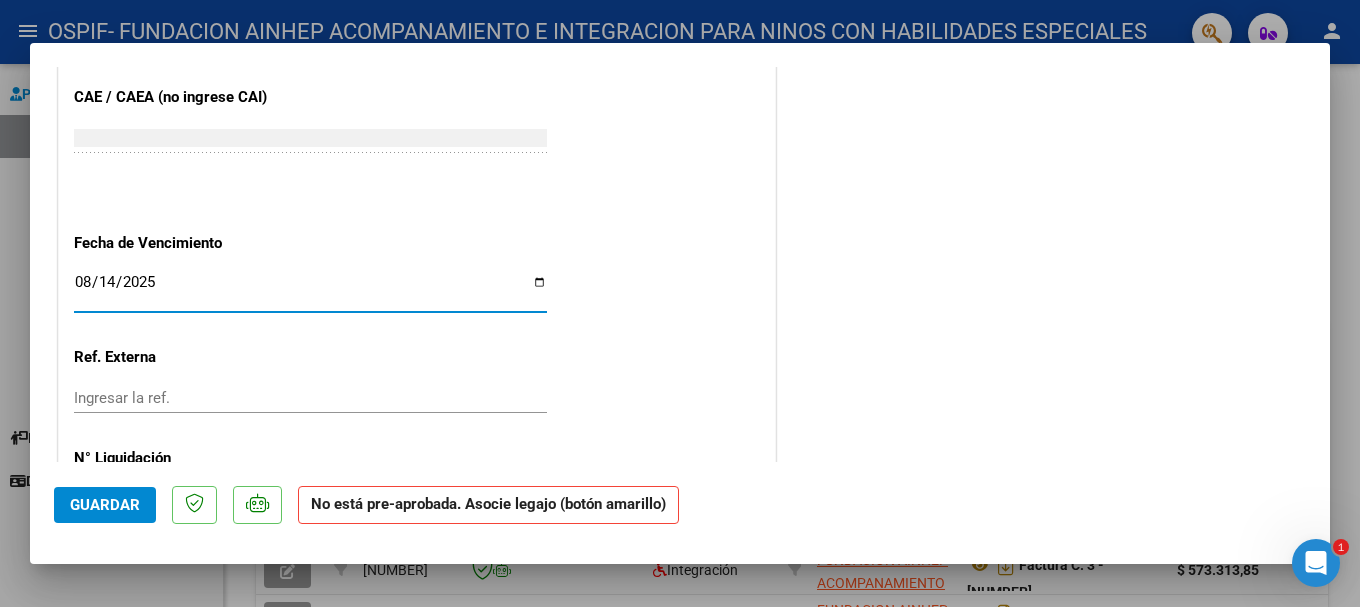 type on "2025-08-14" 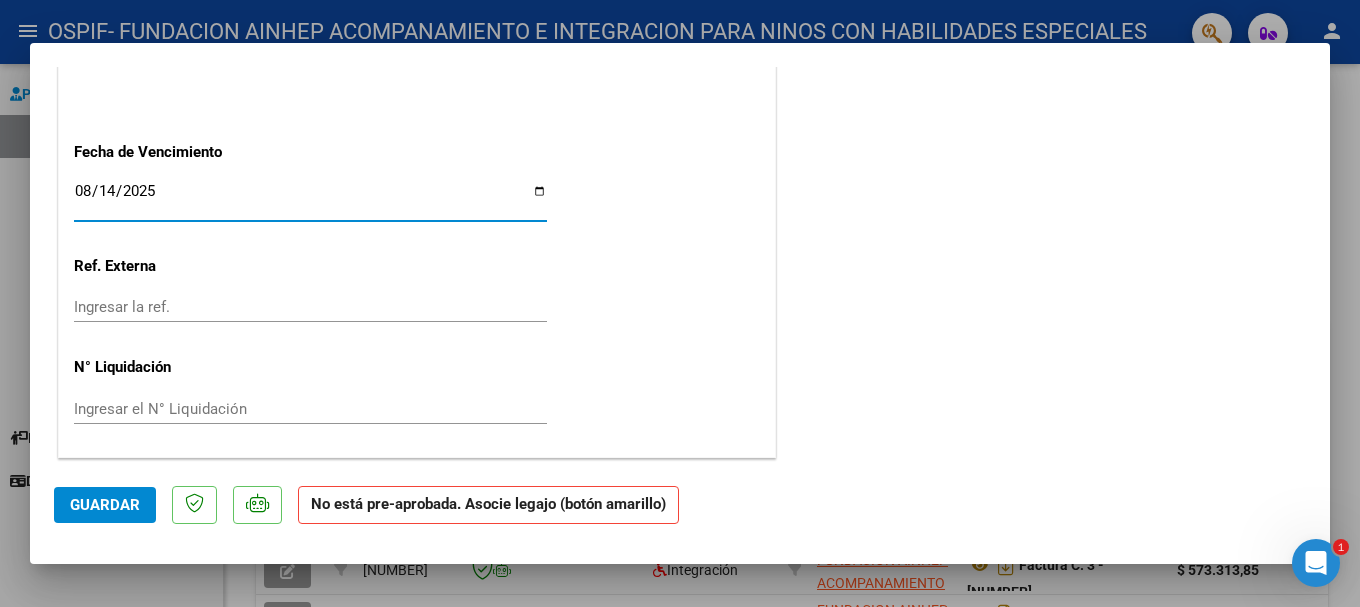 click on "Guardar" 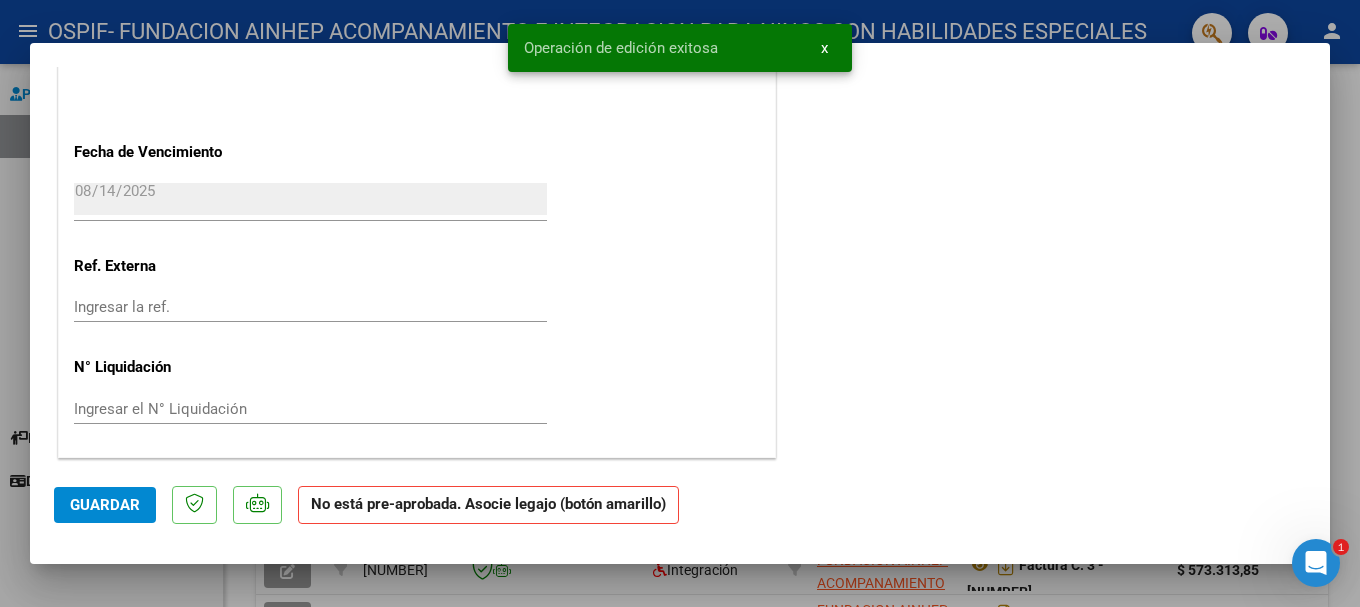 click on "x" at bounding box center (824, 48) 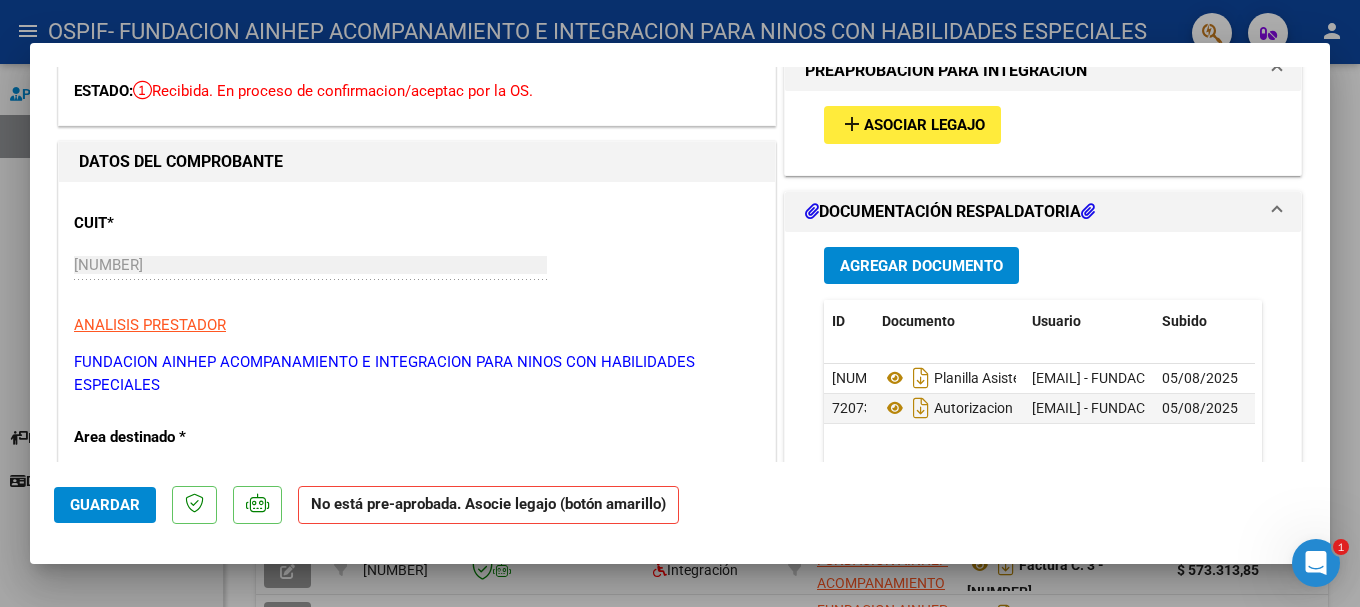 scroll, scrollTop: 91, scrollLeft: 0, axis: vertical 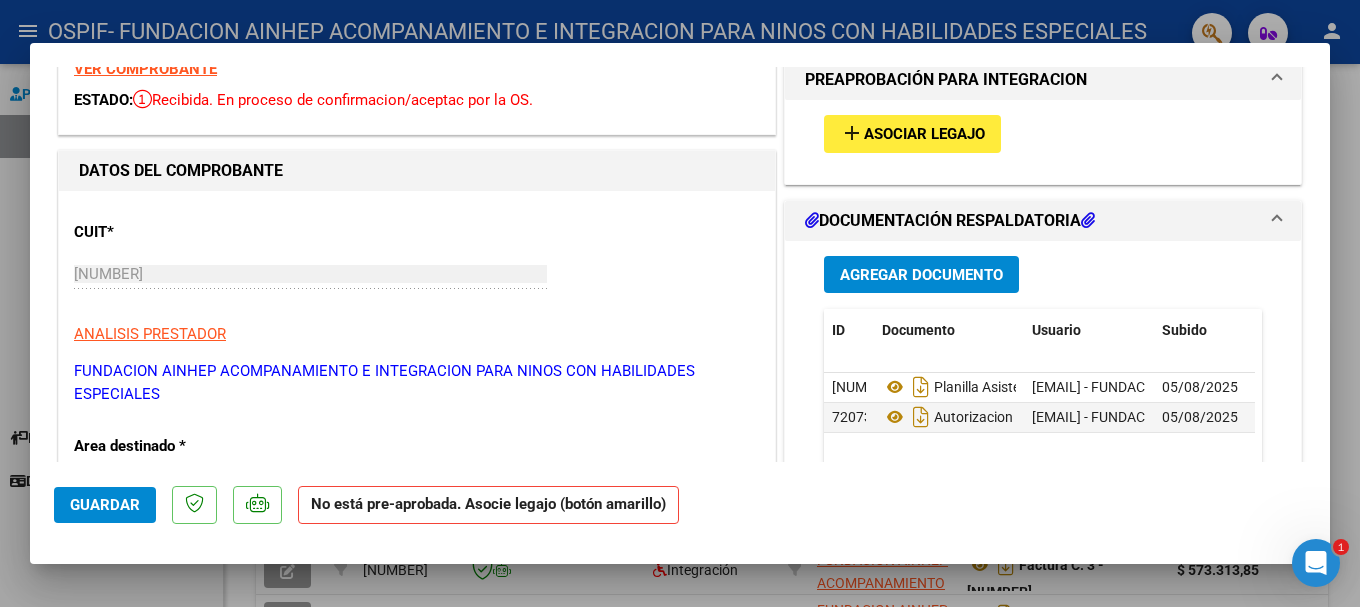 click on "Asociar Legajo" at bounding box center (924, 135) 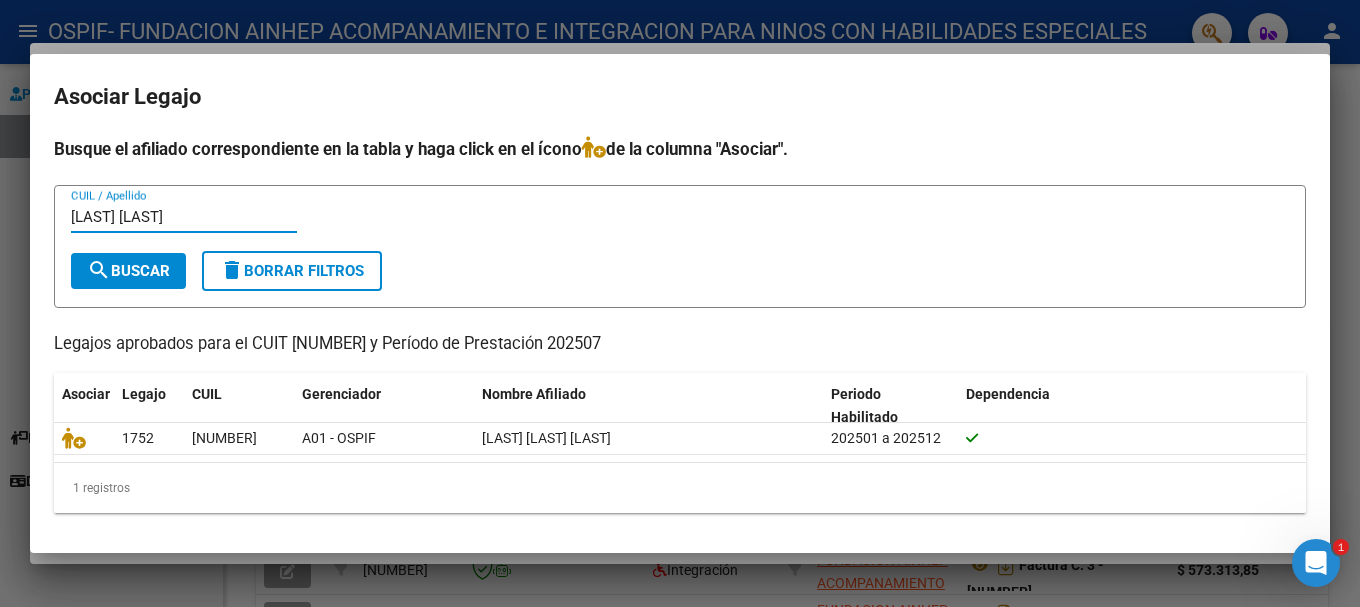 type on "[LAST] [LAST]" 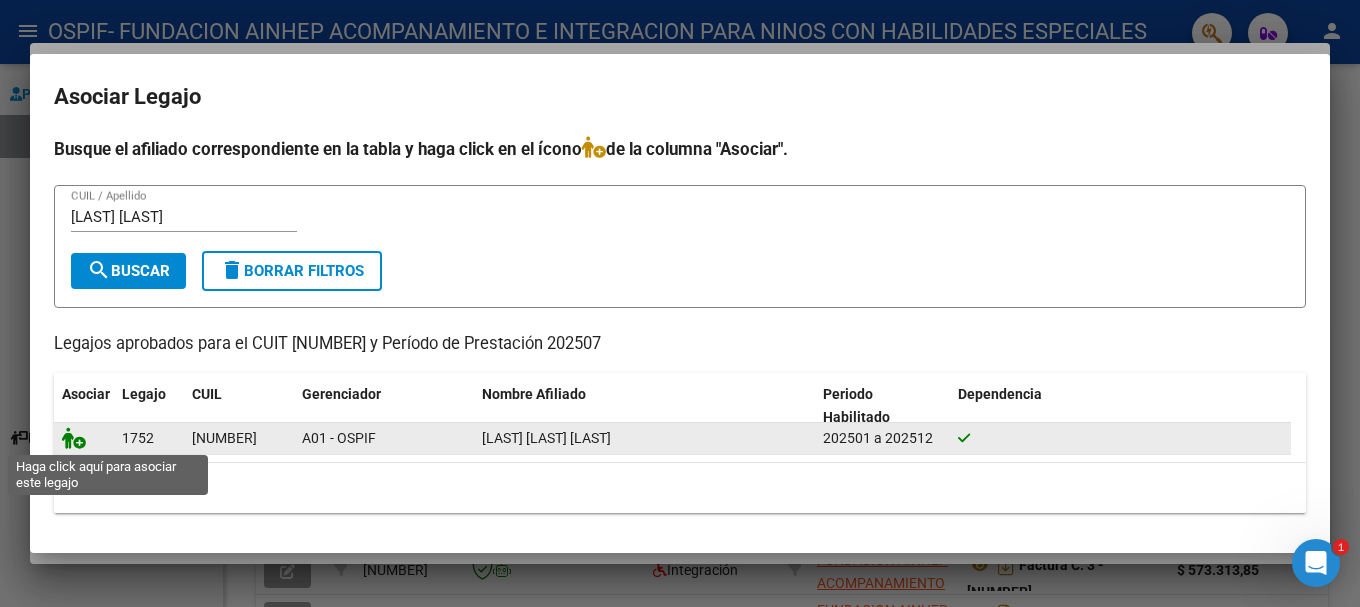 click 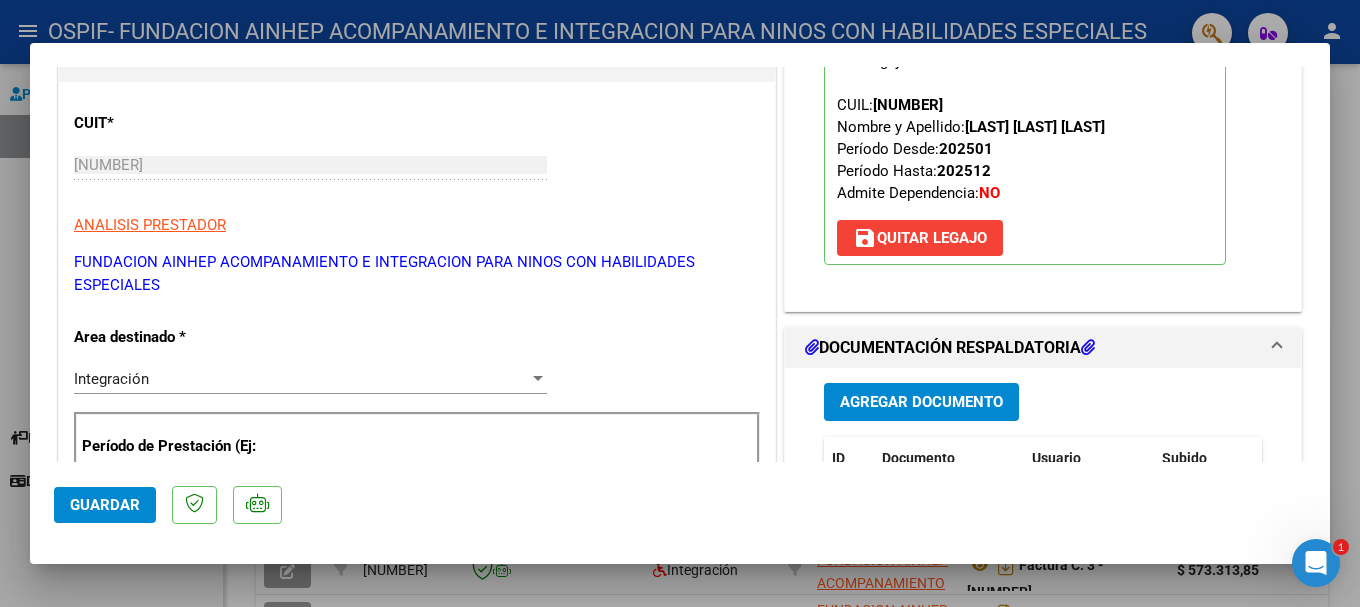 scroll, scrollTop: 400, scrollLeft: 0, axis: vertical 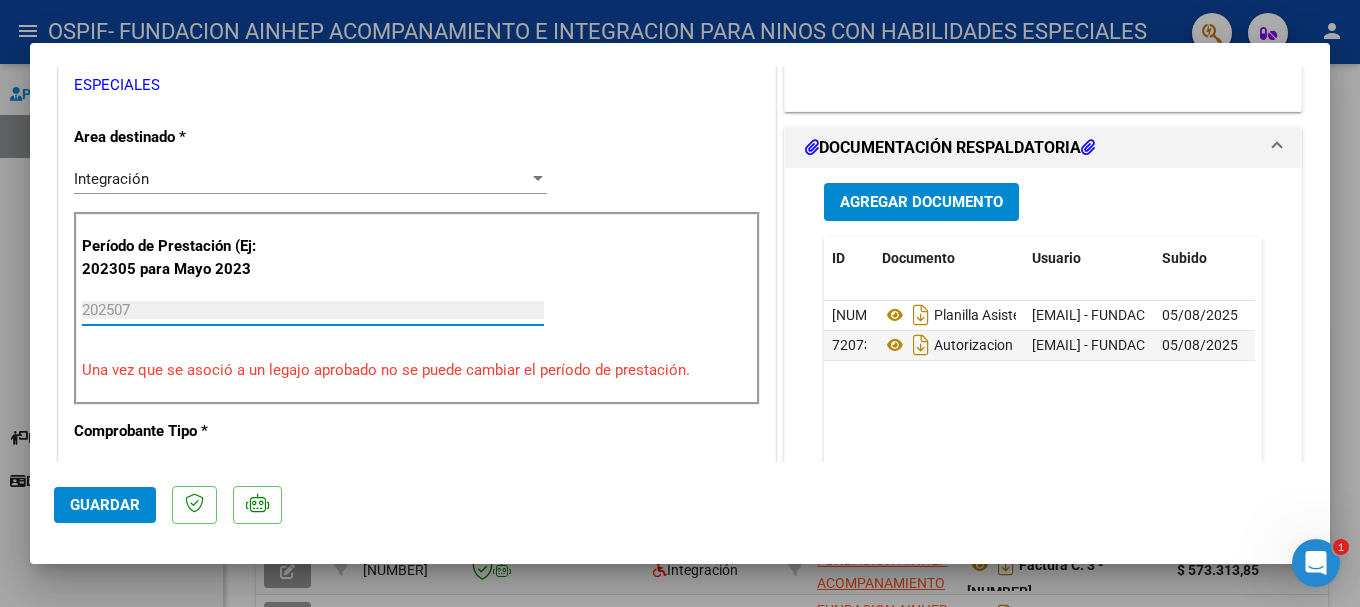 click on "202507" at bounding box center [313, 310] 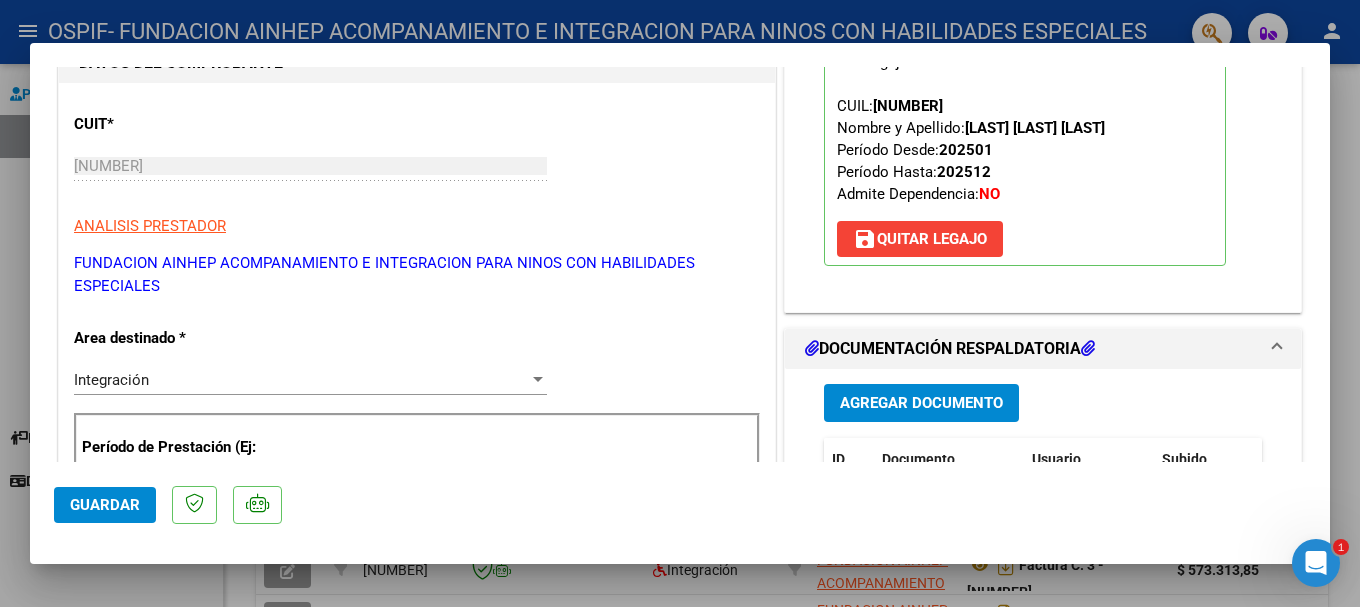scroll, scrollTop: 0, scrollLeft: 0, axis: both 